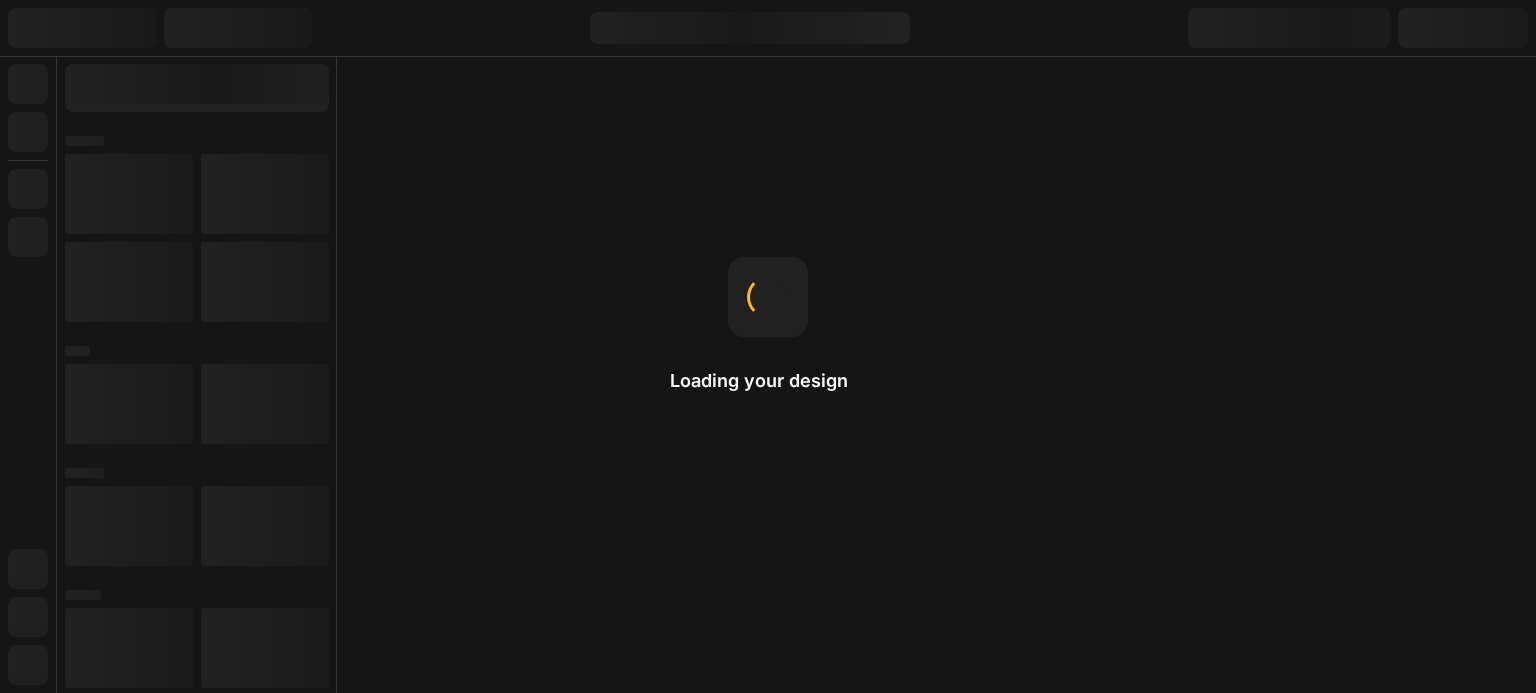 scroll, scrollTop: 0, scrollLeft: 0, axis: both 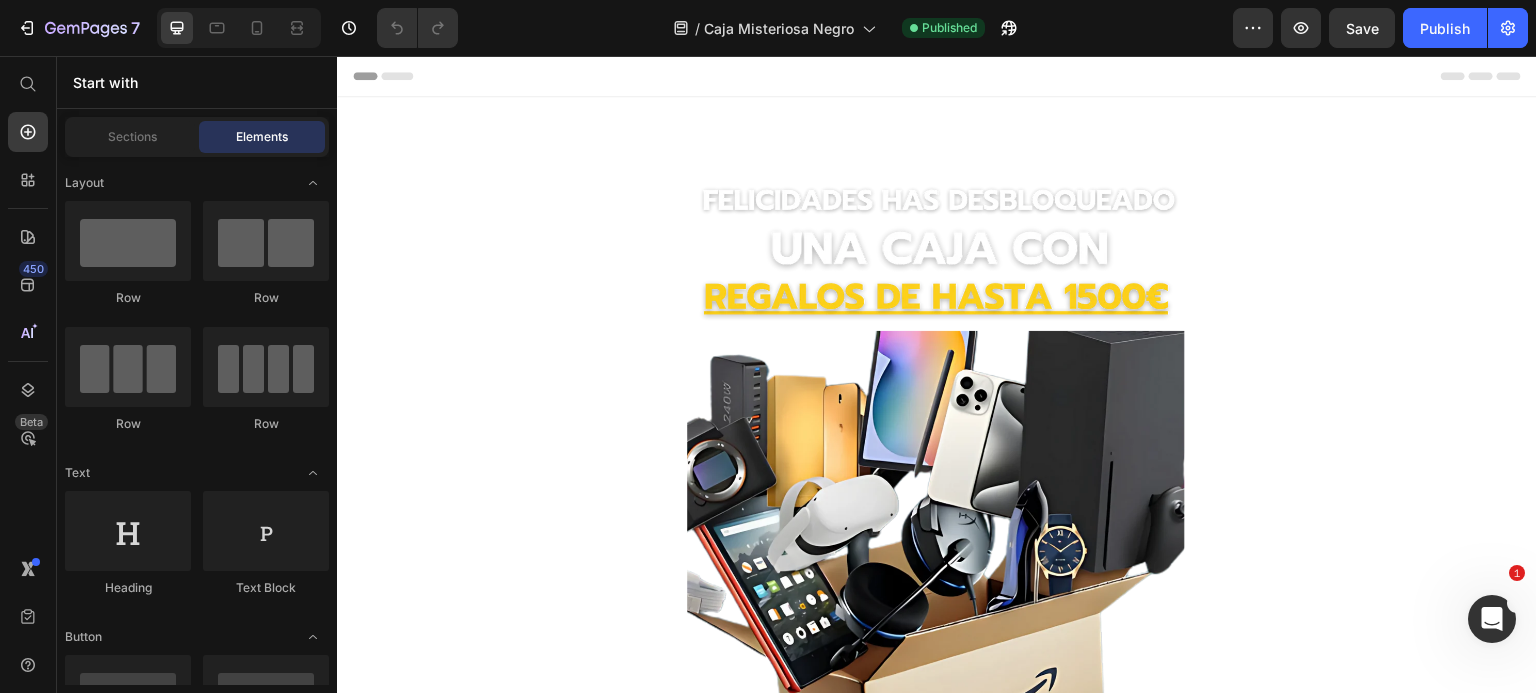 click at bounding box center [239, 28] 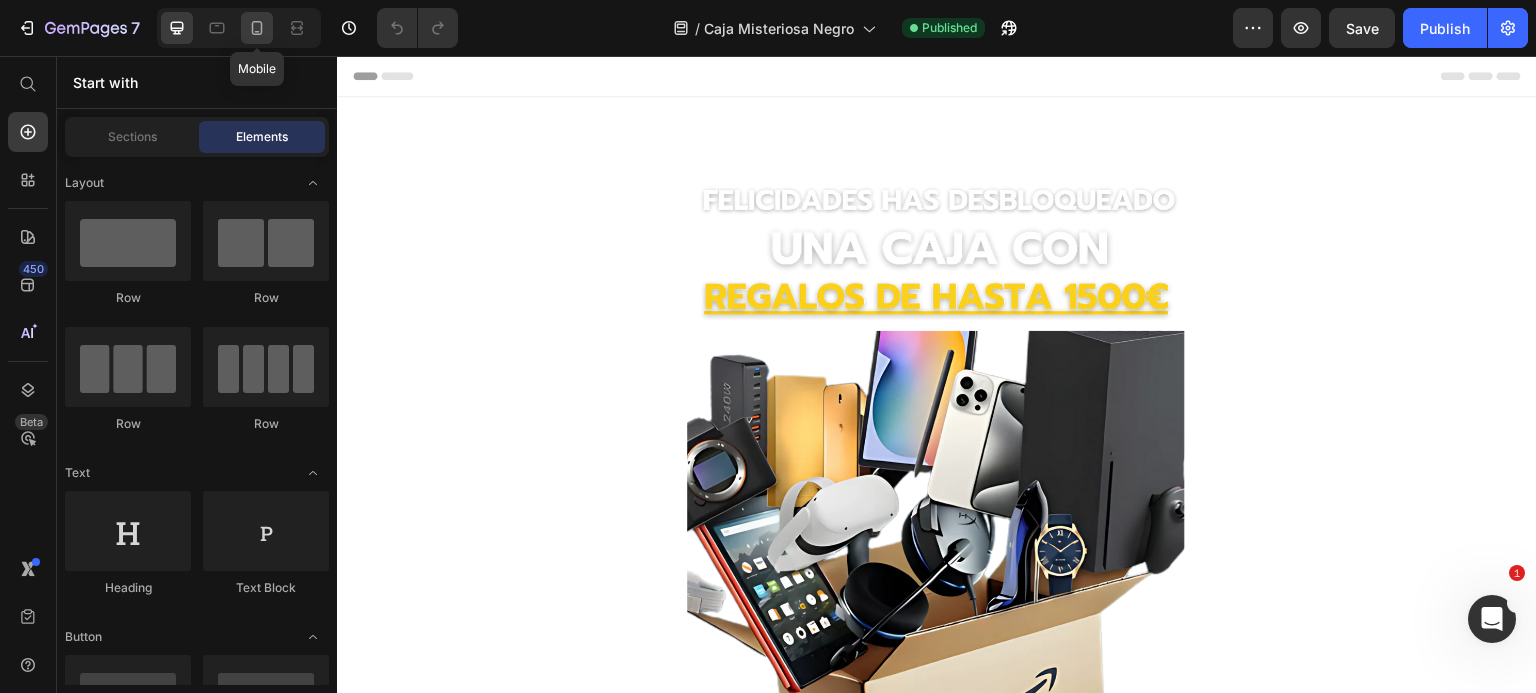 click 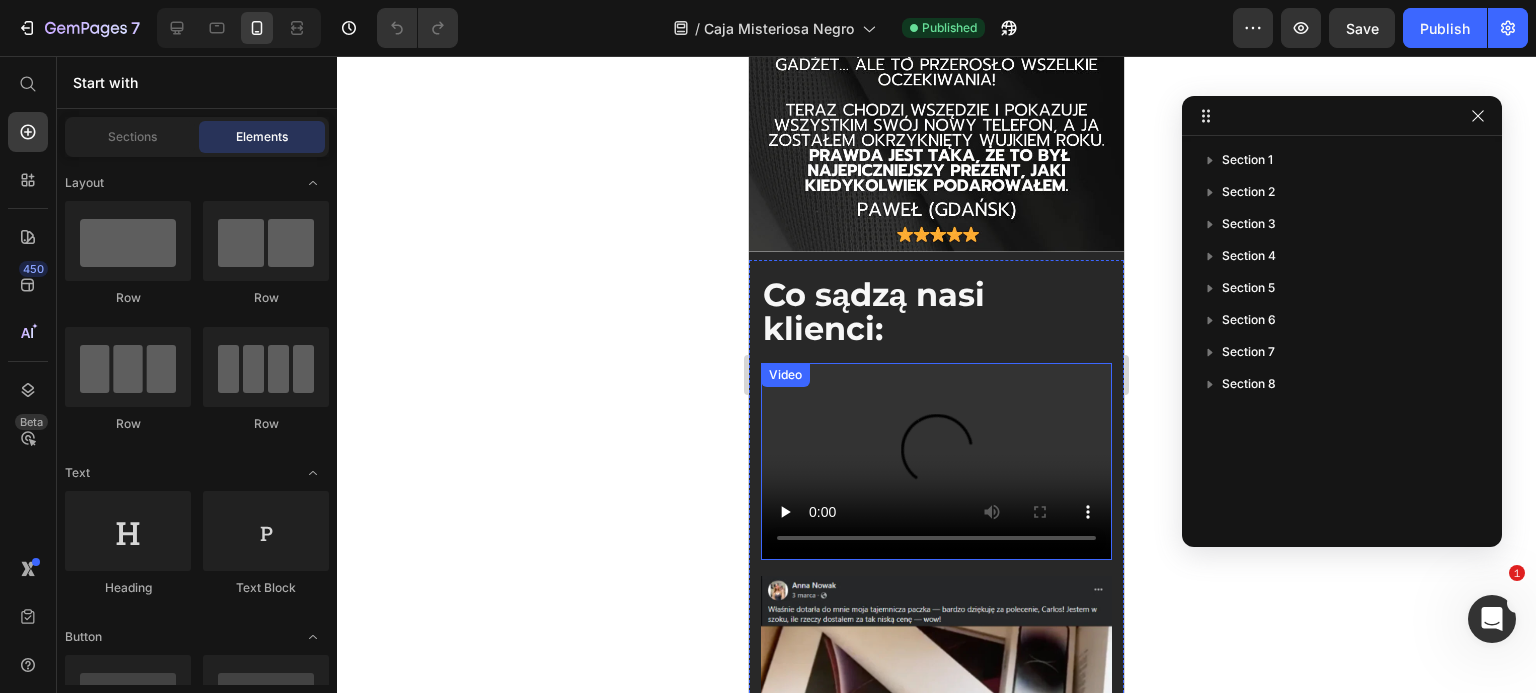 scroll, scrollTop: 3655, scrollLeft: 0, axis: vertical 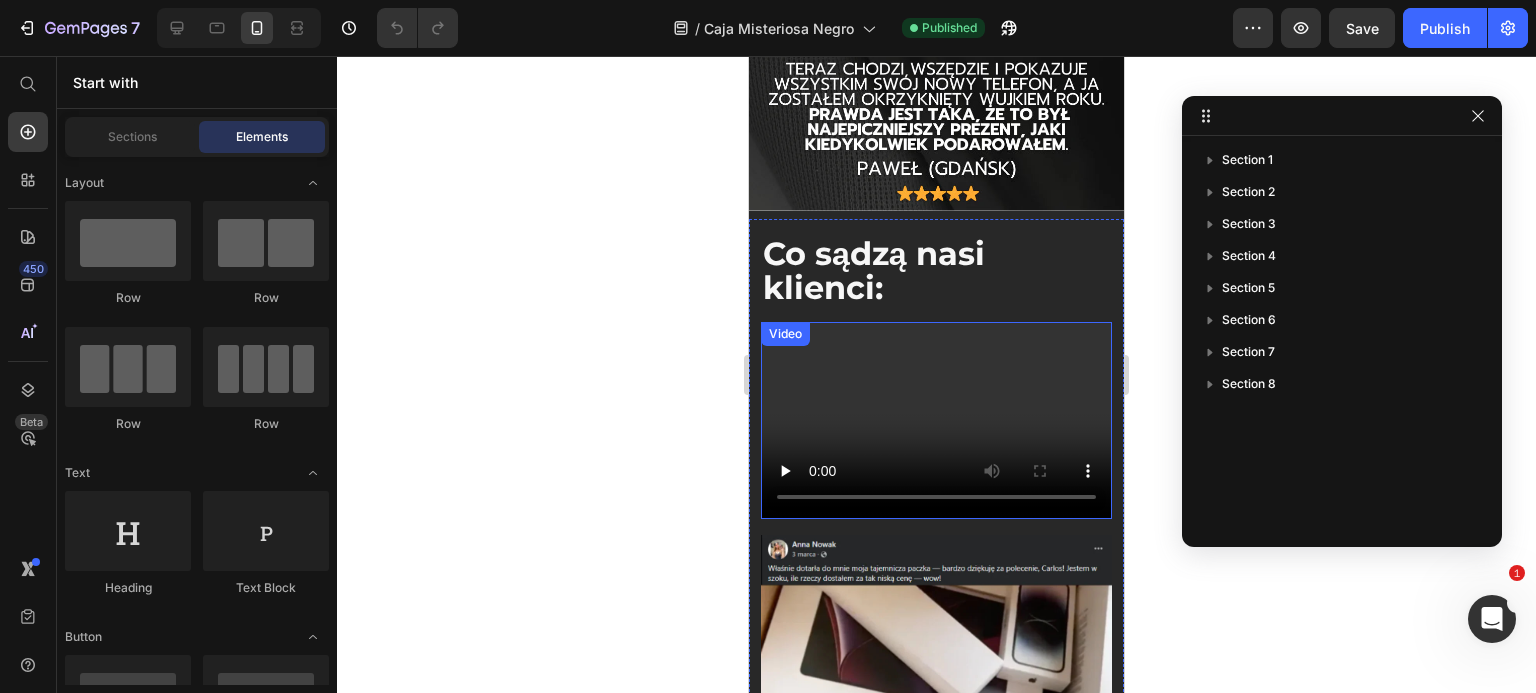 click at bounding box center [936, 420] 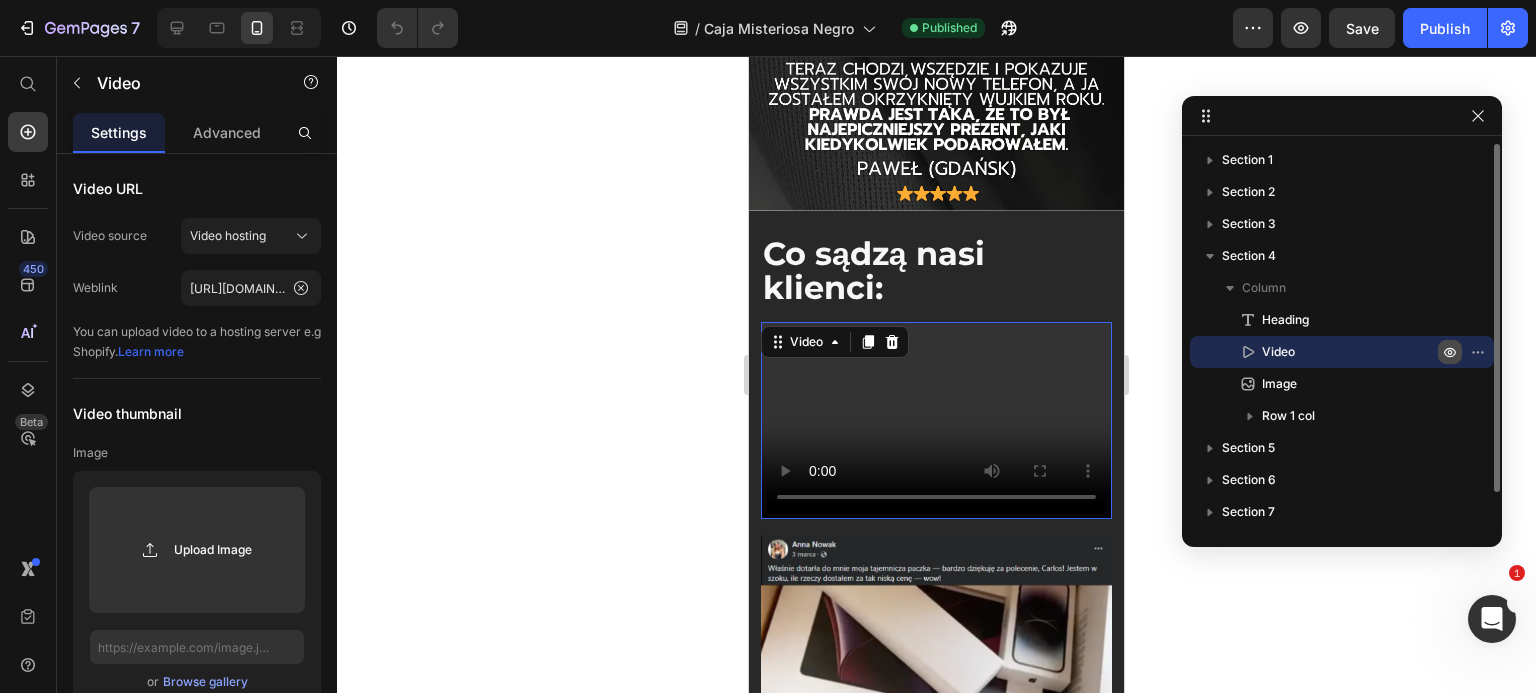 click 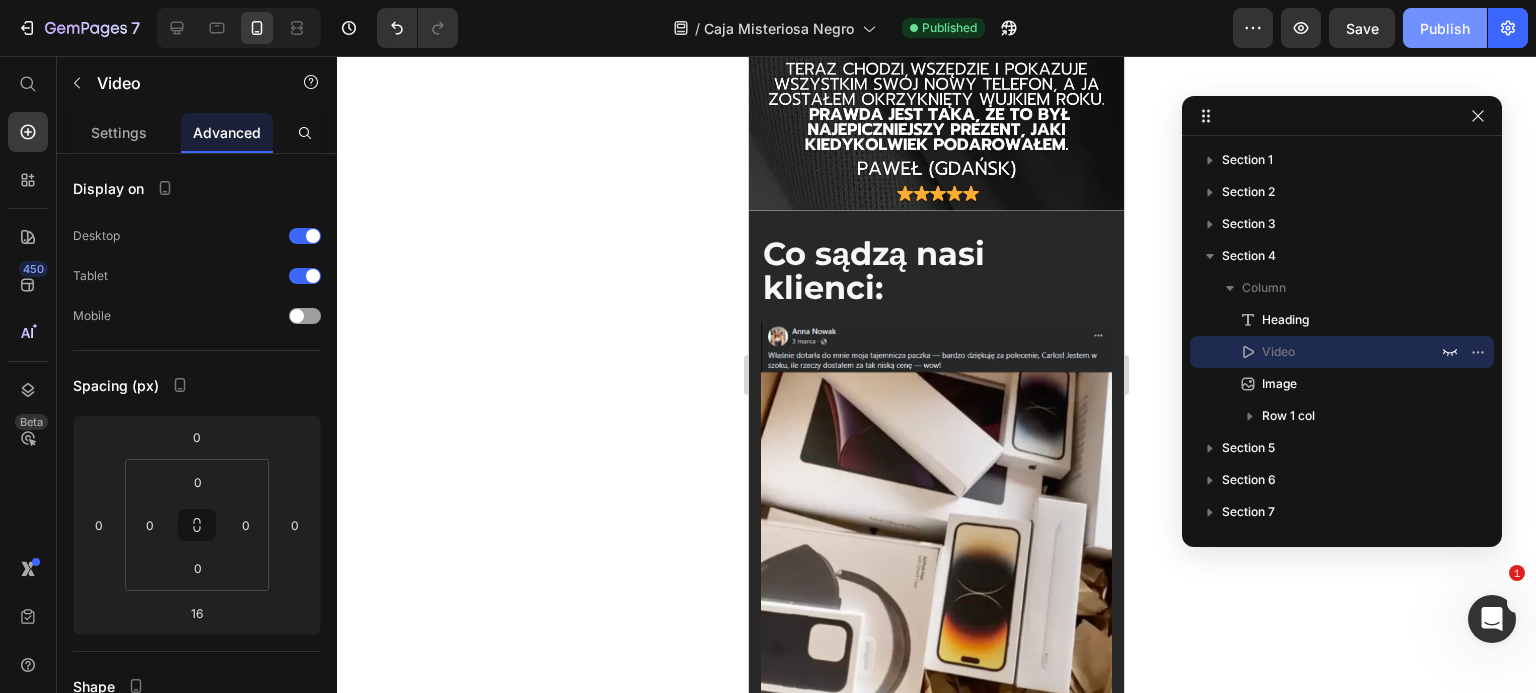 click on "Publish" at bounding box center [1445, 28] 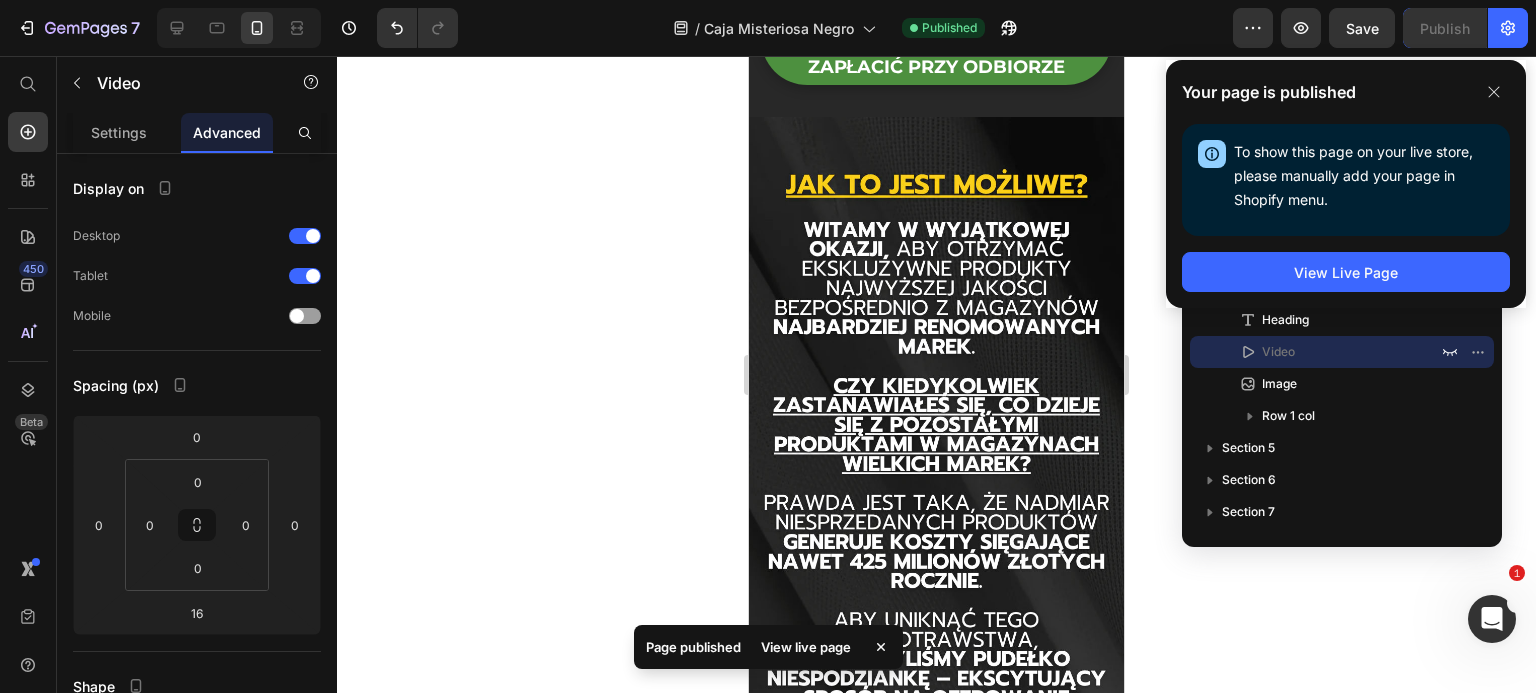 scroll, scrollTop: 469, scrollLeft: 0, axis: vertical 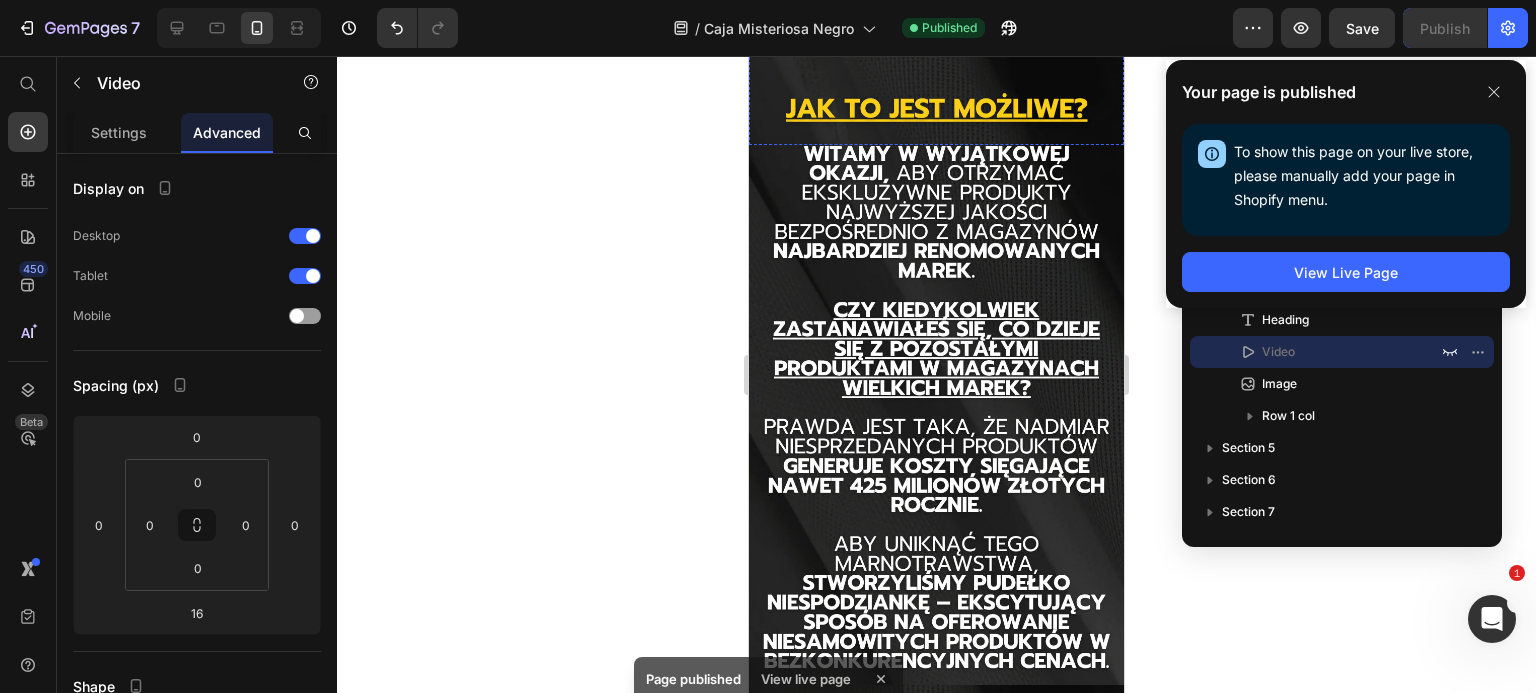 click on "[PERSON_NAME], aby zamówić teraz i zapłacić przy odbiorze" at bounding box center [936, -38] 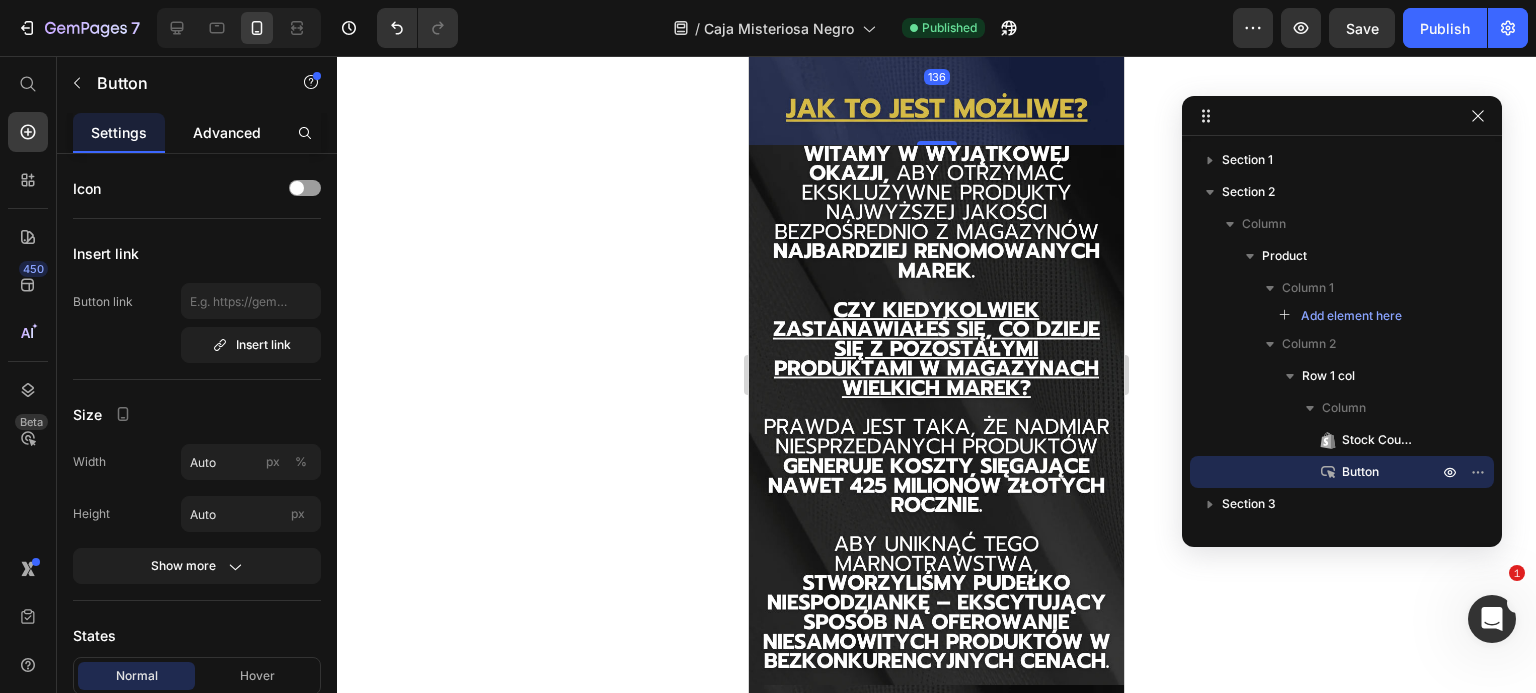 click on "Advanced" at bounding box center (227, 132) 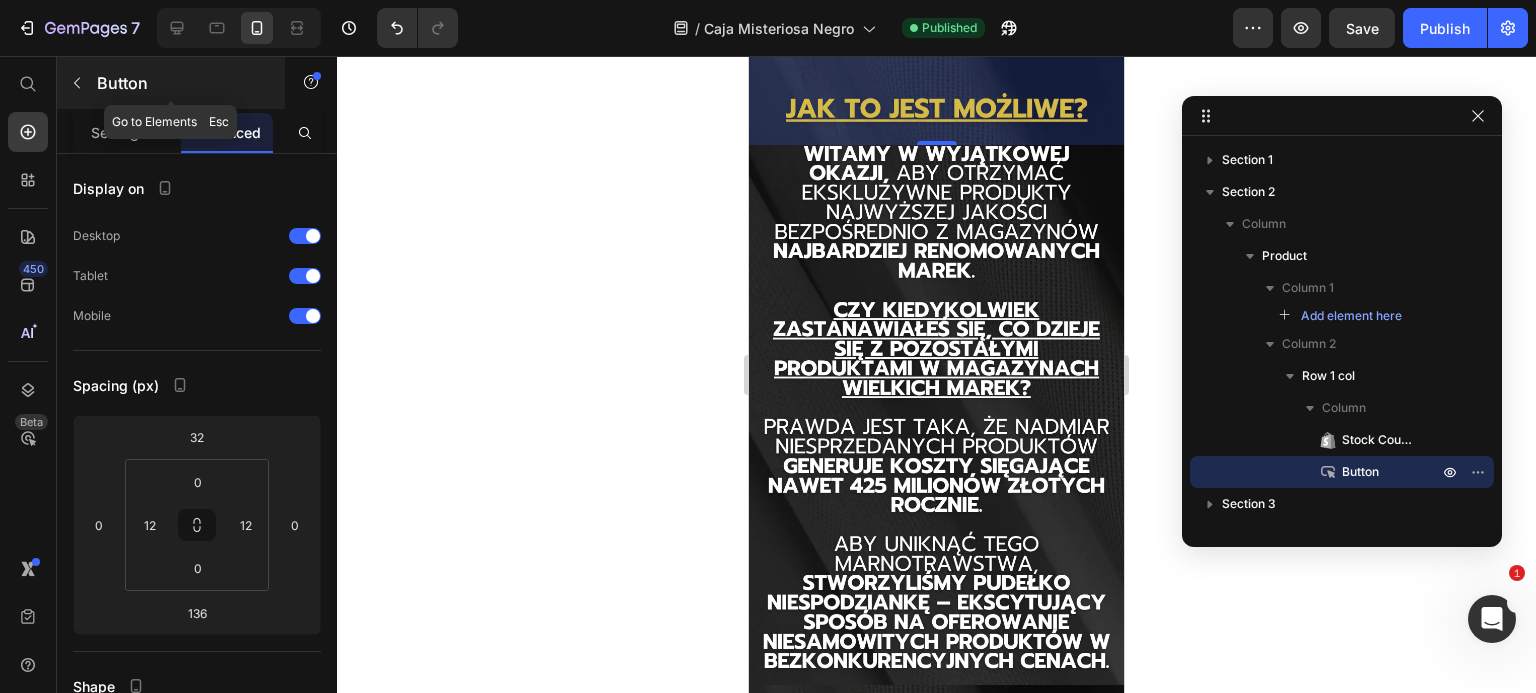 click at bounding box center [77, 83] 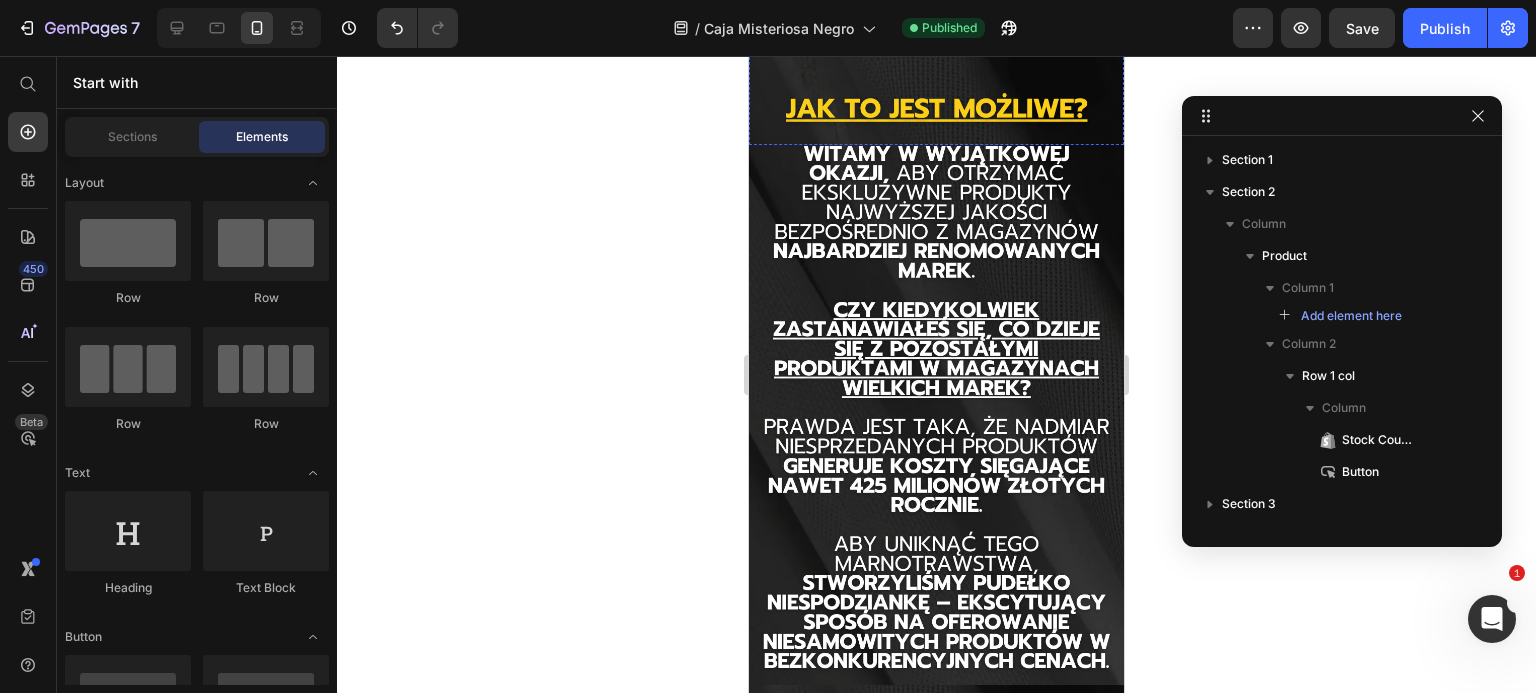click on "[PERSON_NAME], aby zamówić teraz i zapłacić przy odbiorze" at bounding box center [936, -38] 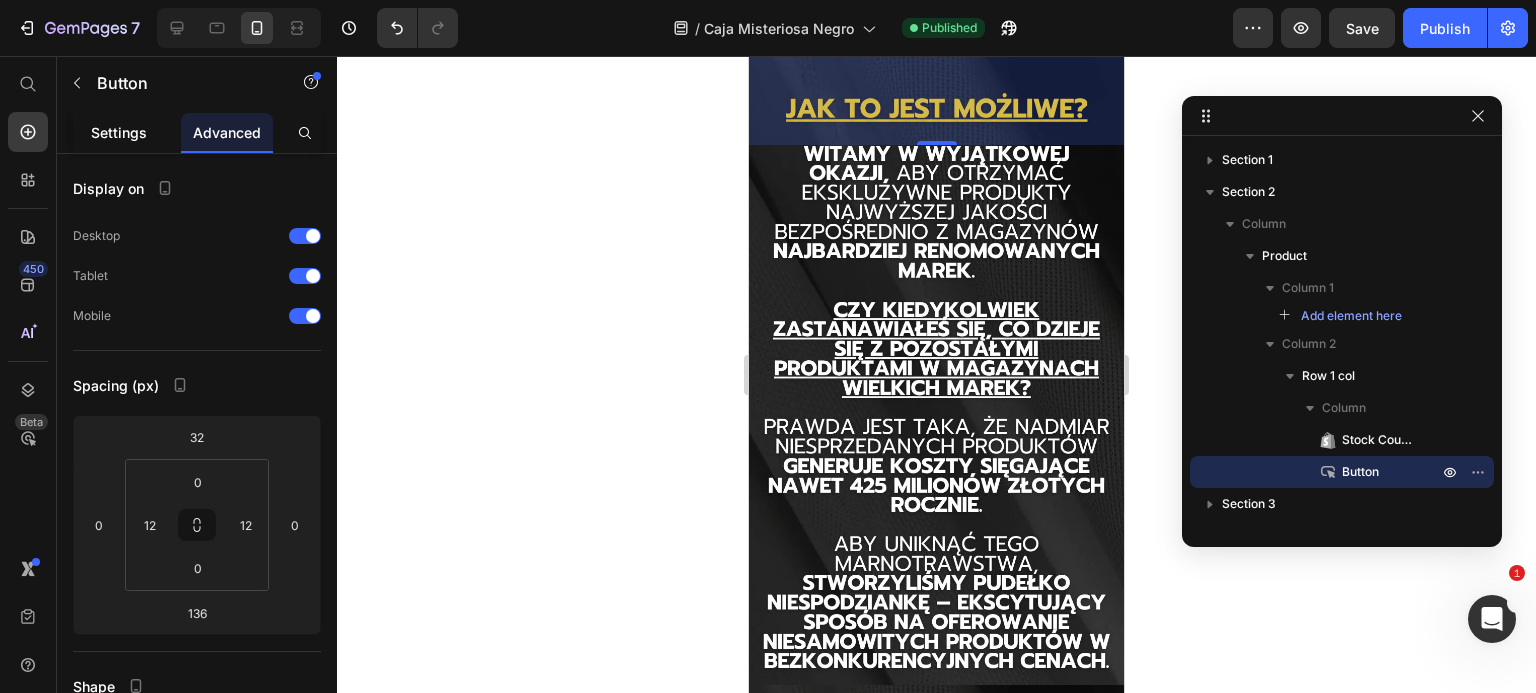 click on "Settings" 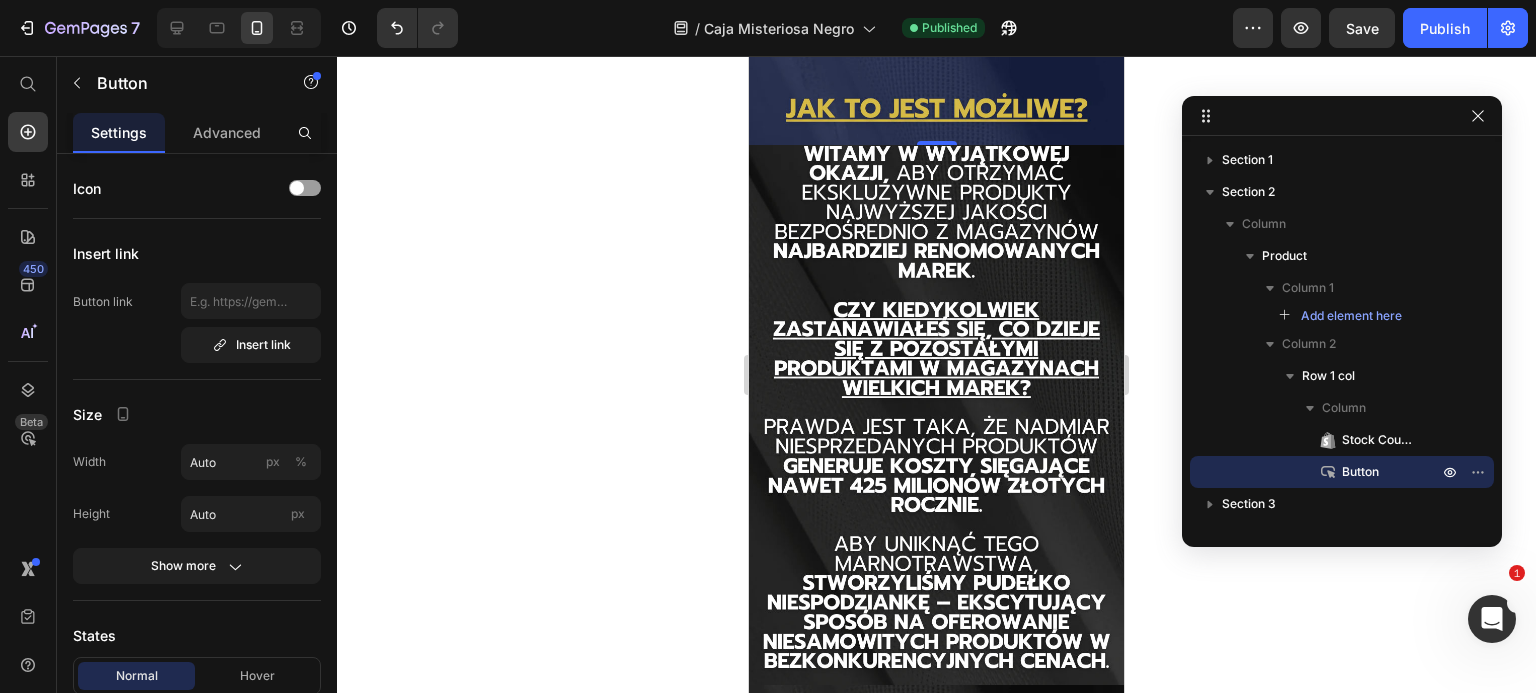 click on "[PERSON_NAME], aby zamówić teraz i zapłacić przy odbiorze" at bounding box center (936, -38) 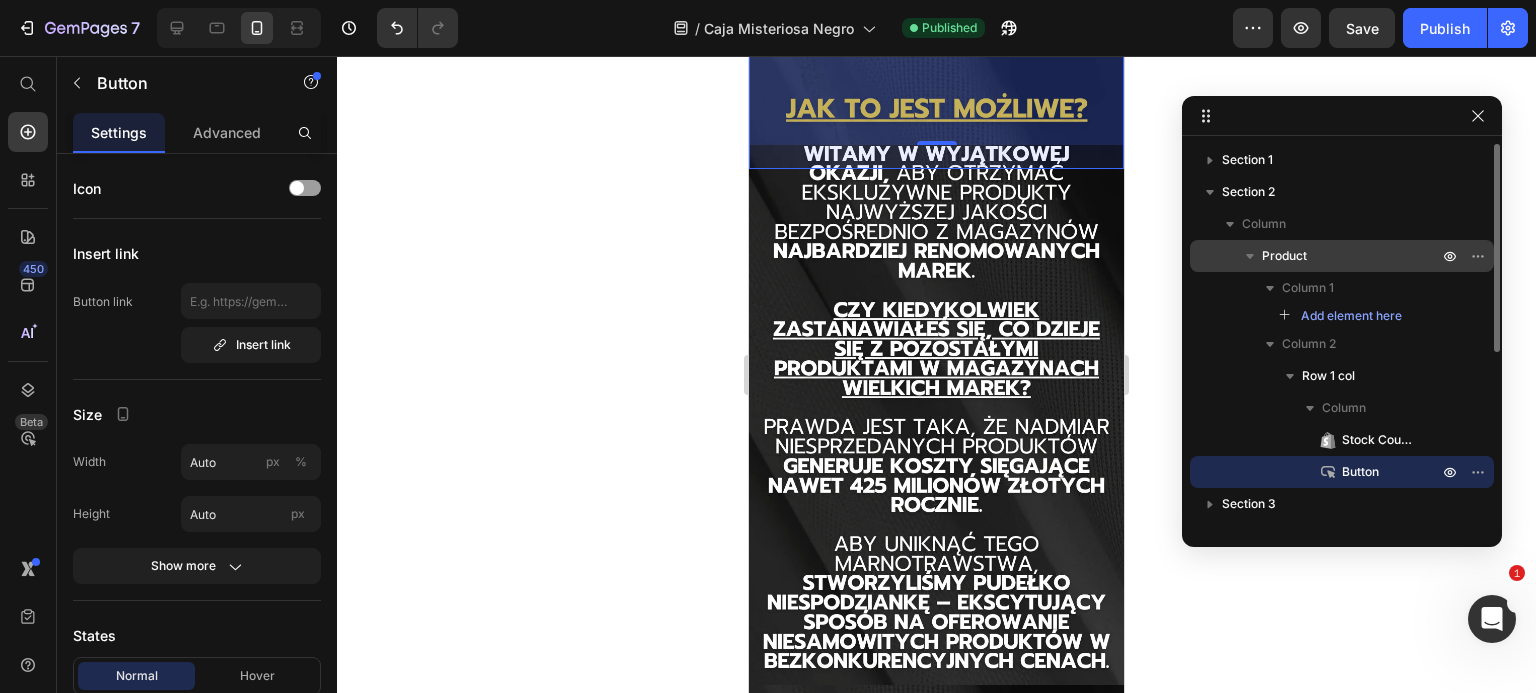click on "Product" at bounding box center (1352, 256) 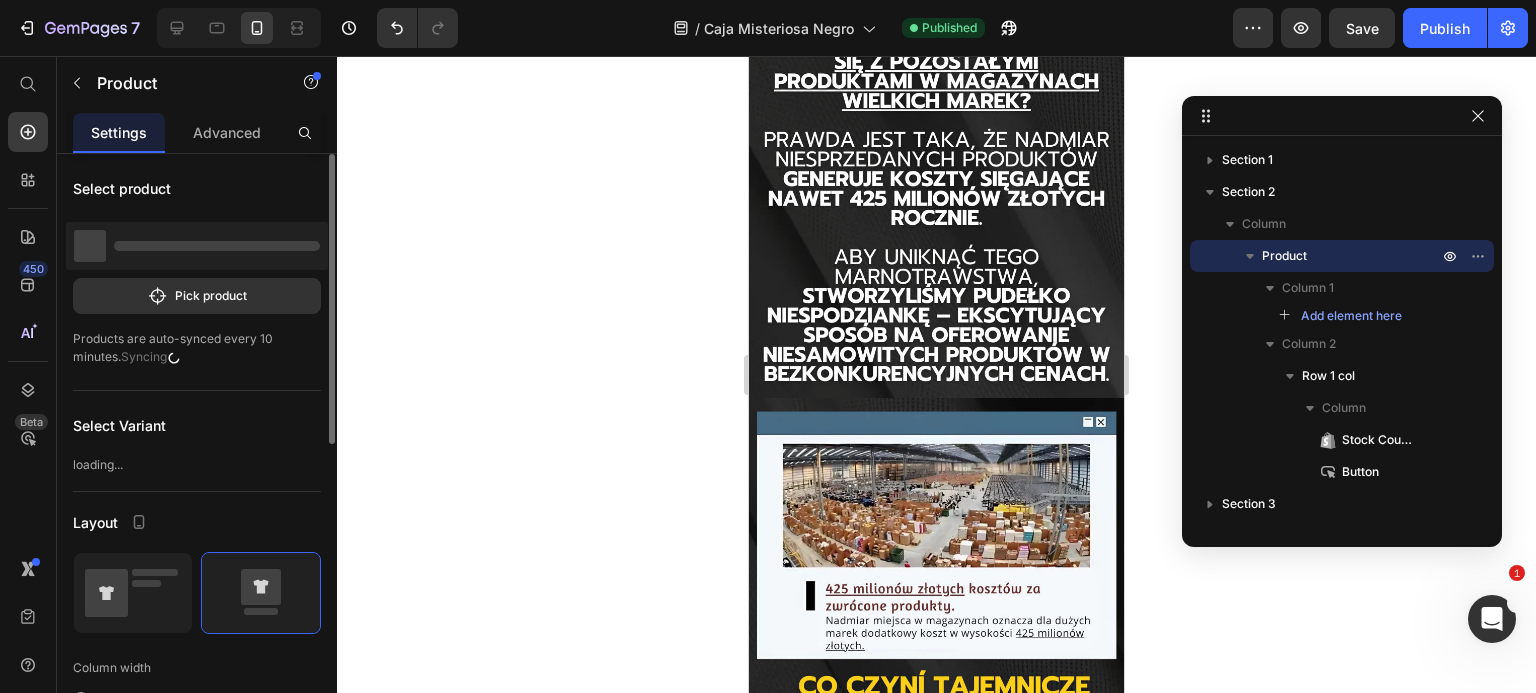 scroll, scrollTop: 789, scrollLeft: 0, axis: vertical 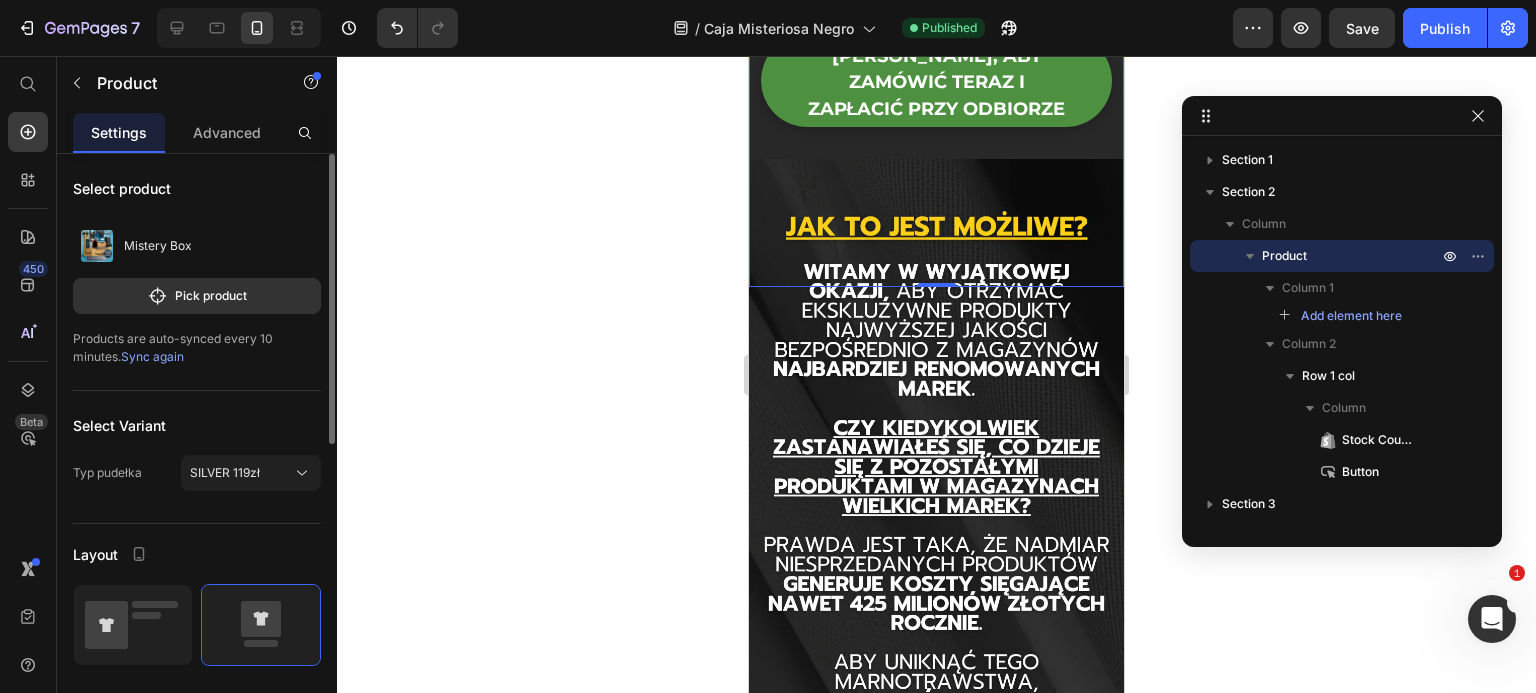 click on "21000zł za jedyne 209zł" at bounding box center [903, -154] 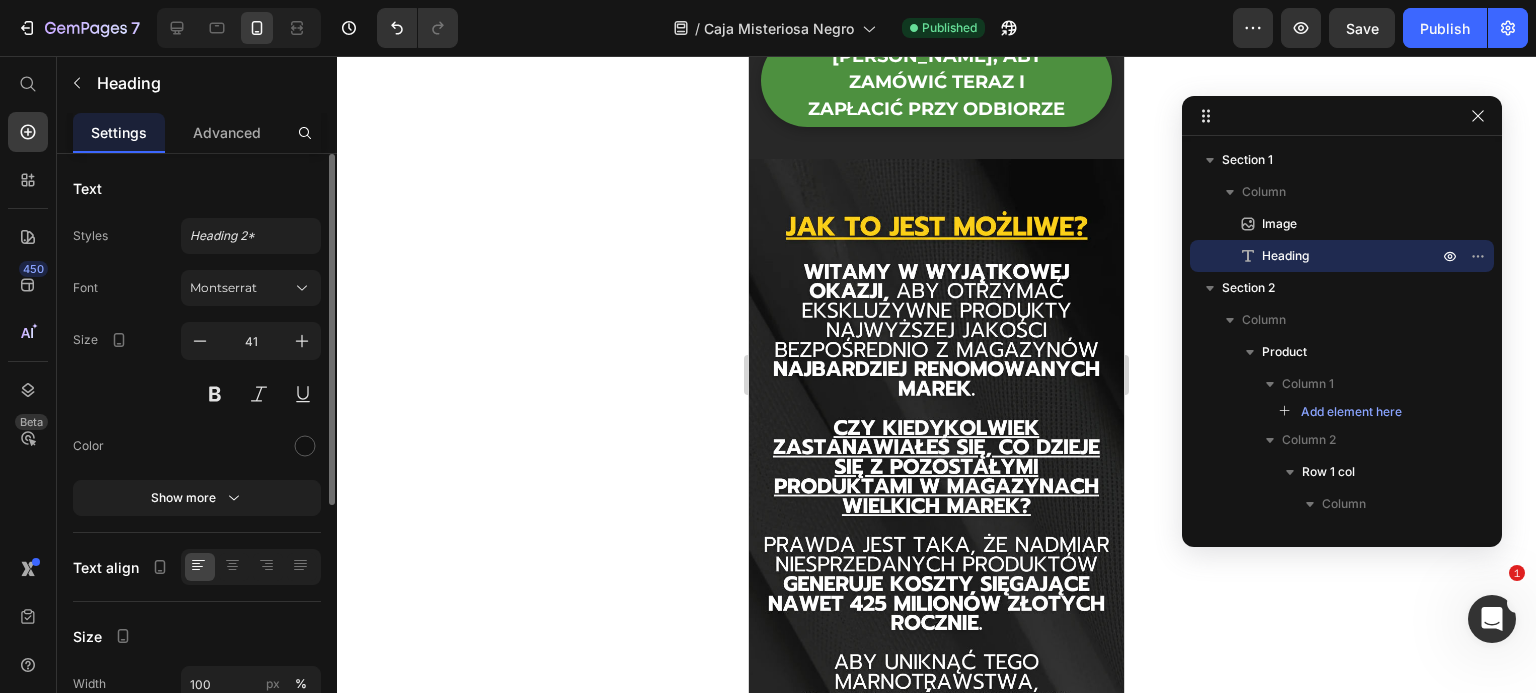 click on "21000zł za jedyne 209zł" at bounding box center [903, -154] 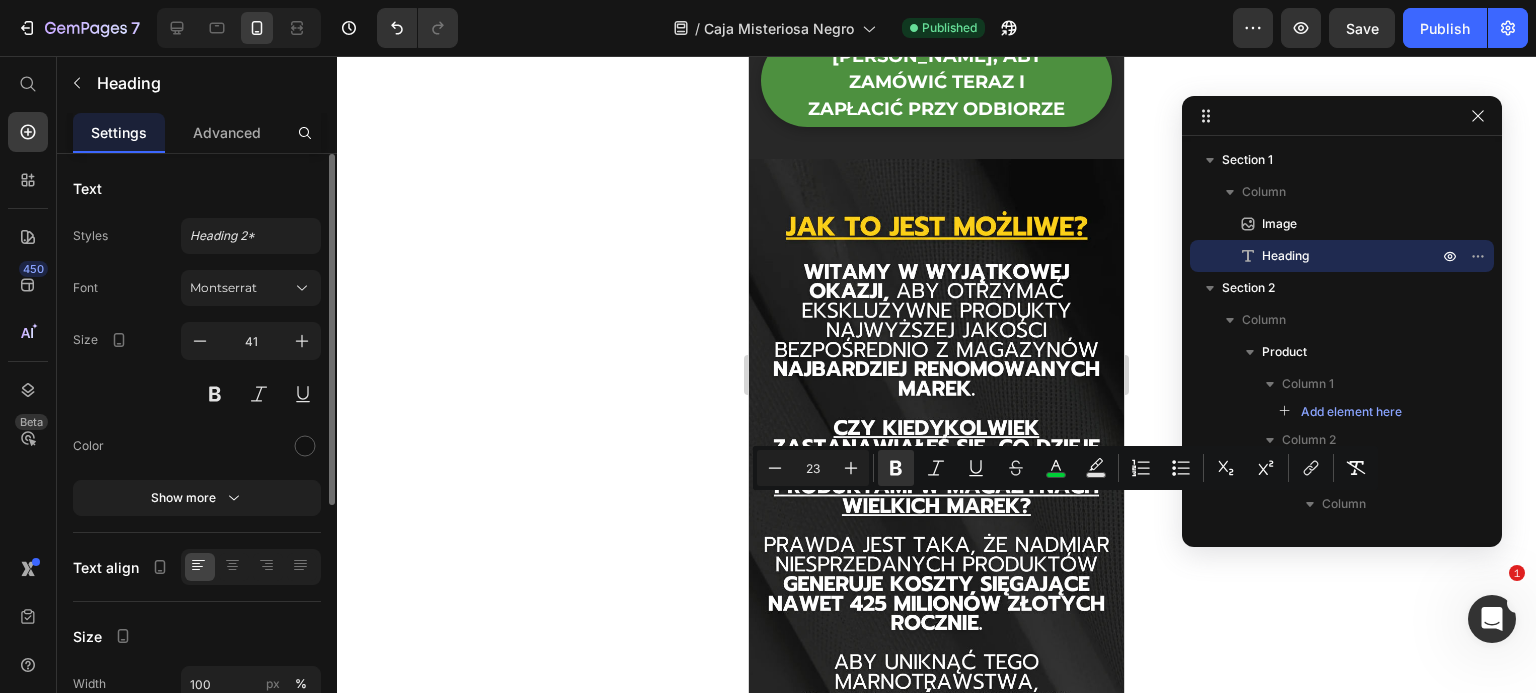 copy on "zł" 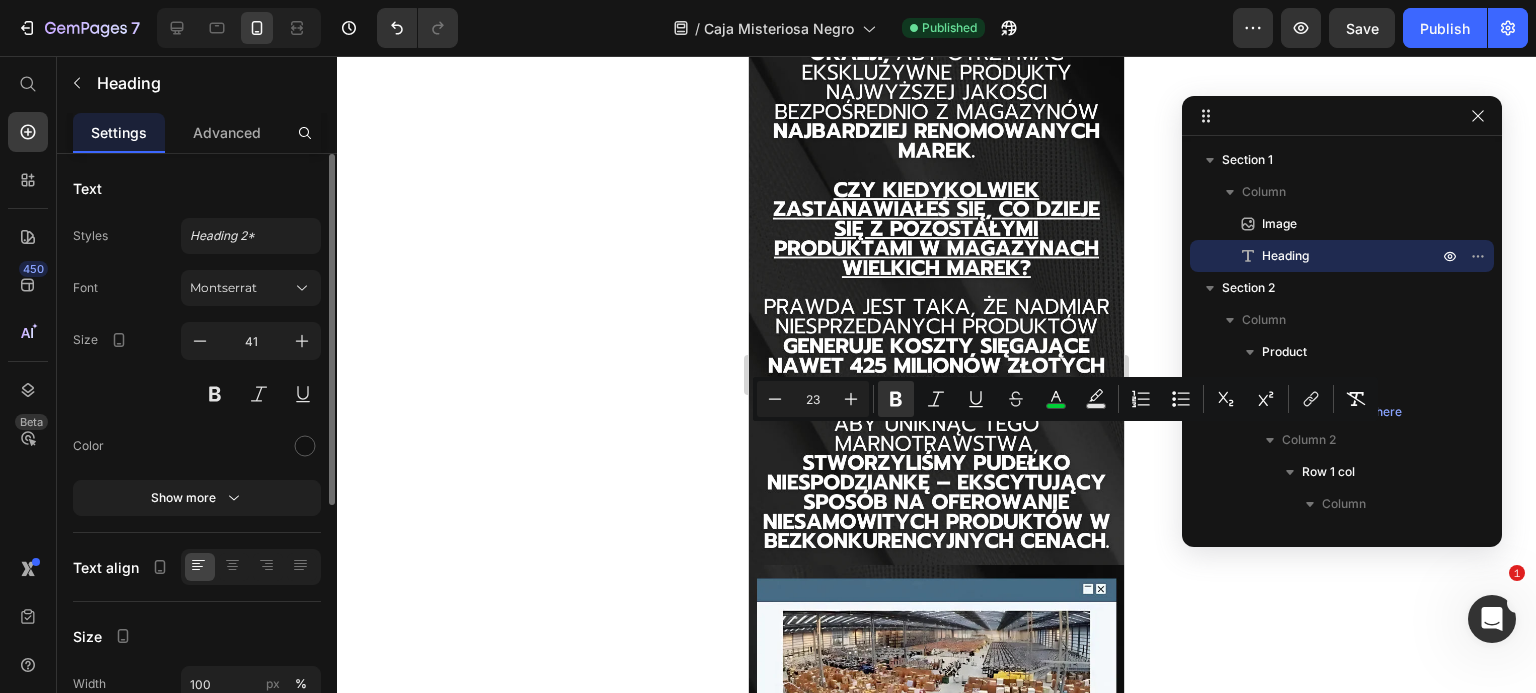 scroll, scrollTop: 591, scrollLeft: 0, axis: vertical 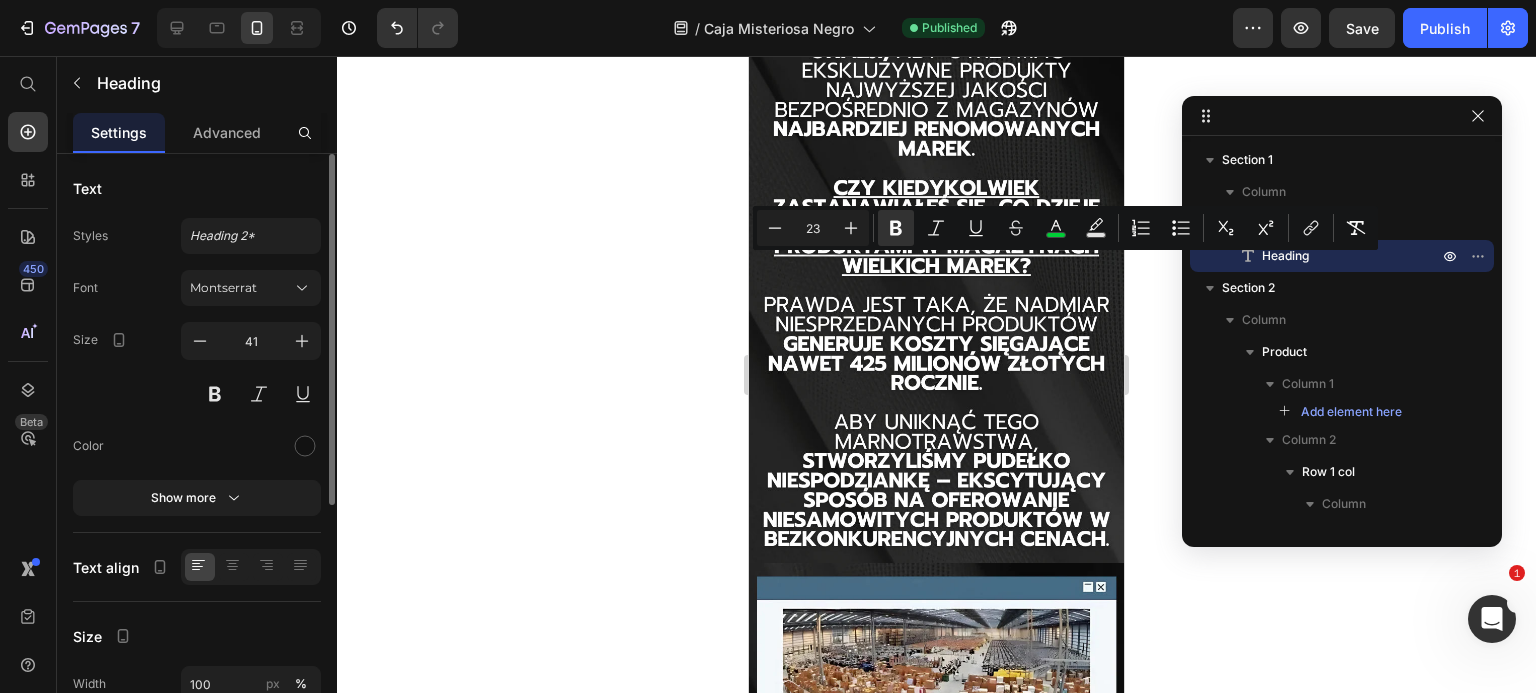 click on "[PERSON_NAME], aby zamówić teraz i zapłacić przy odbiorze" at bounding box center (936, -160) 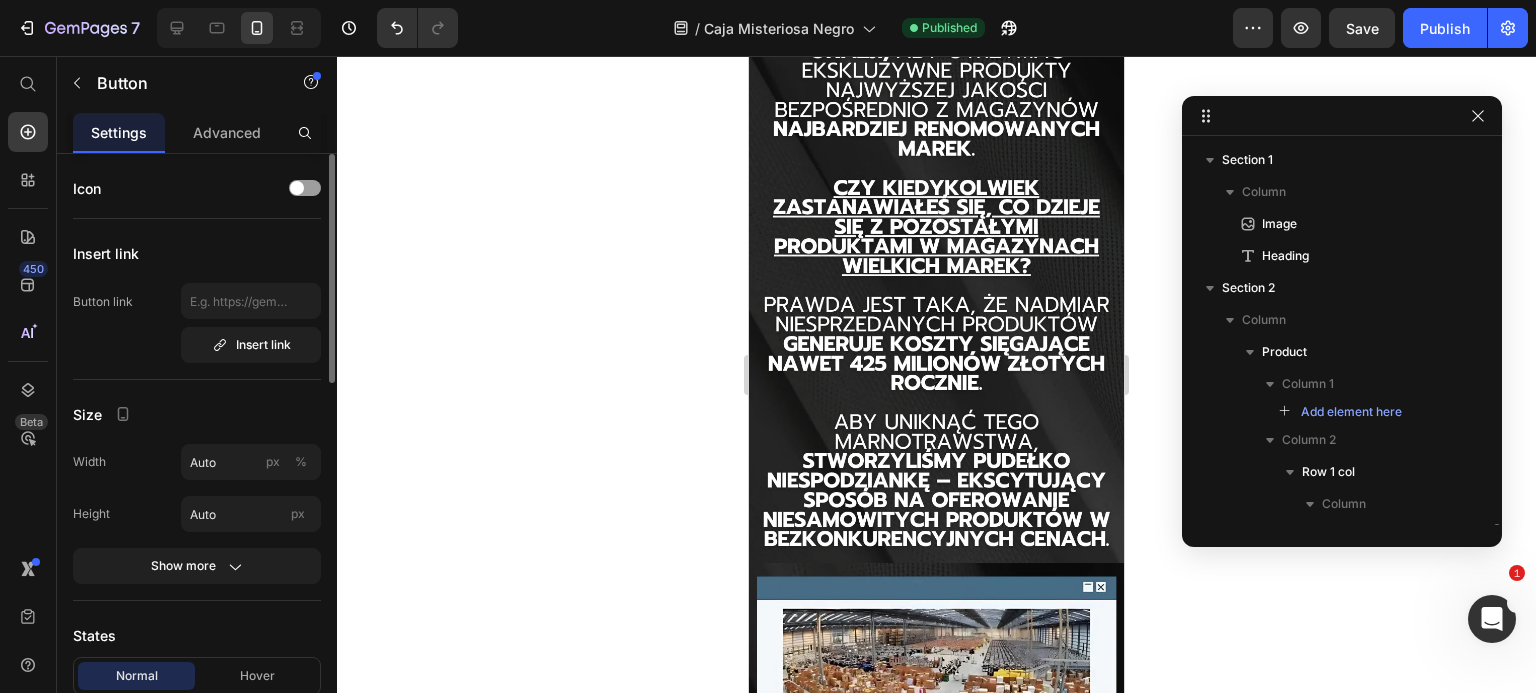 scroll, scrollTop: 257, scrollLeft: 0, axis: vertical 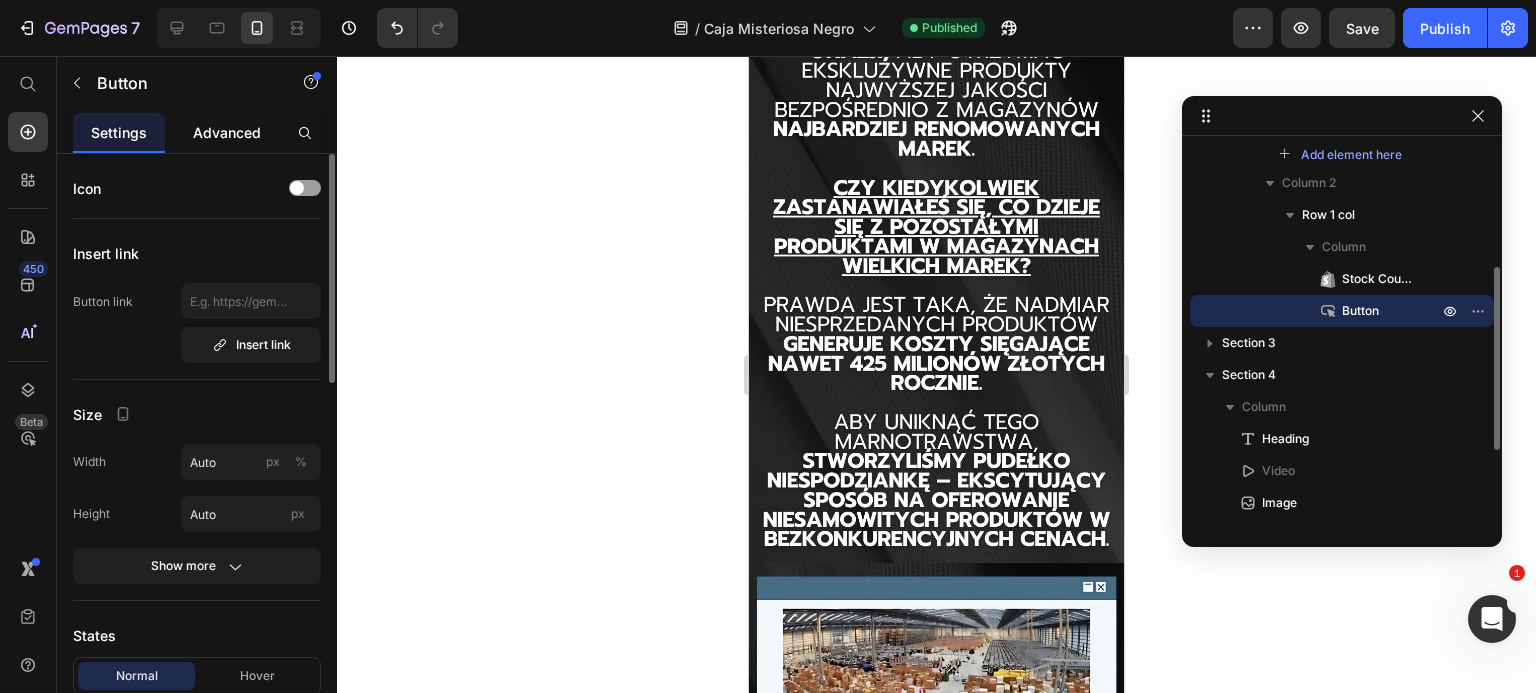 click on "Advanced" at bounding box center [227, 132] 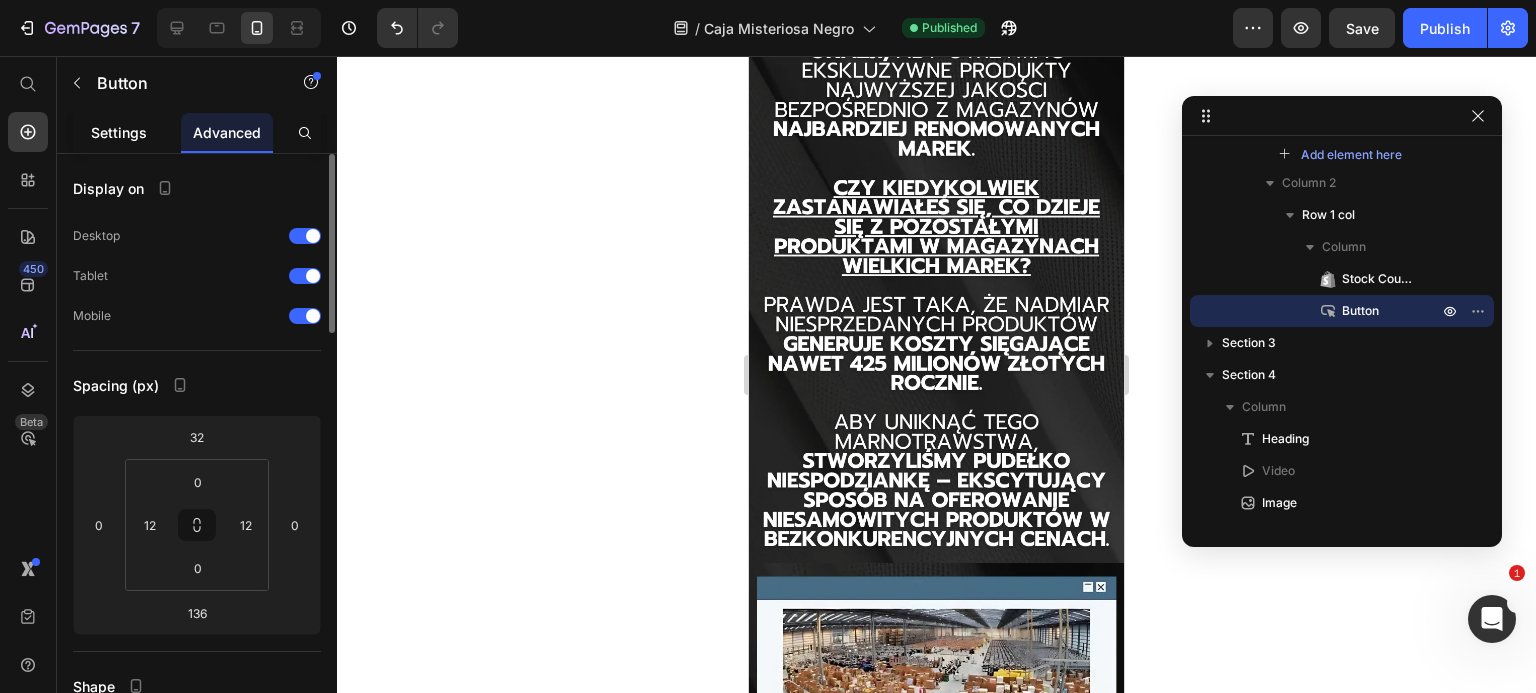 click on "Settings" at bounding box center [119, 132] 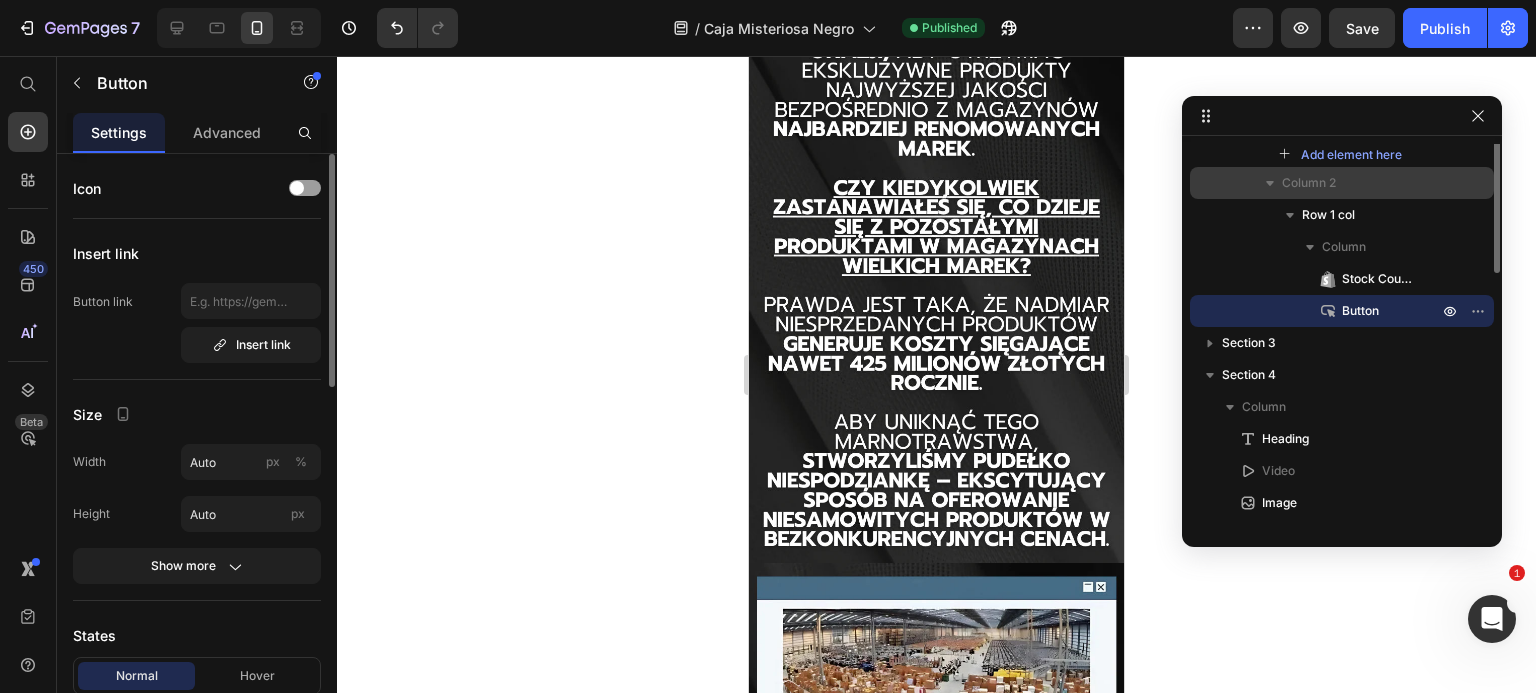 scroll, scrollTop: 137, scrollLeft: 0, axis: vertical 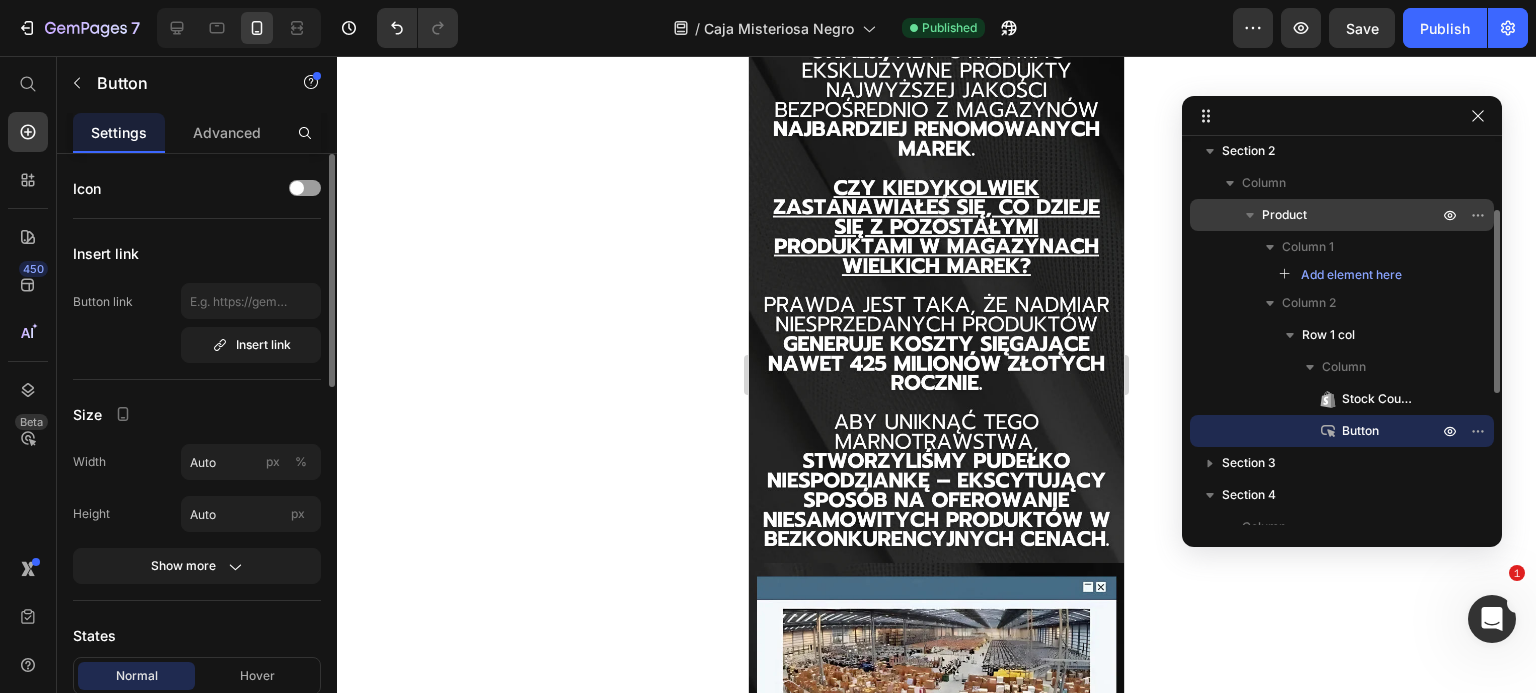 click on "Product" at bounding box center (1284, 215) 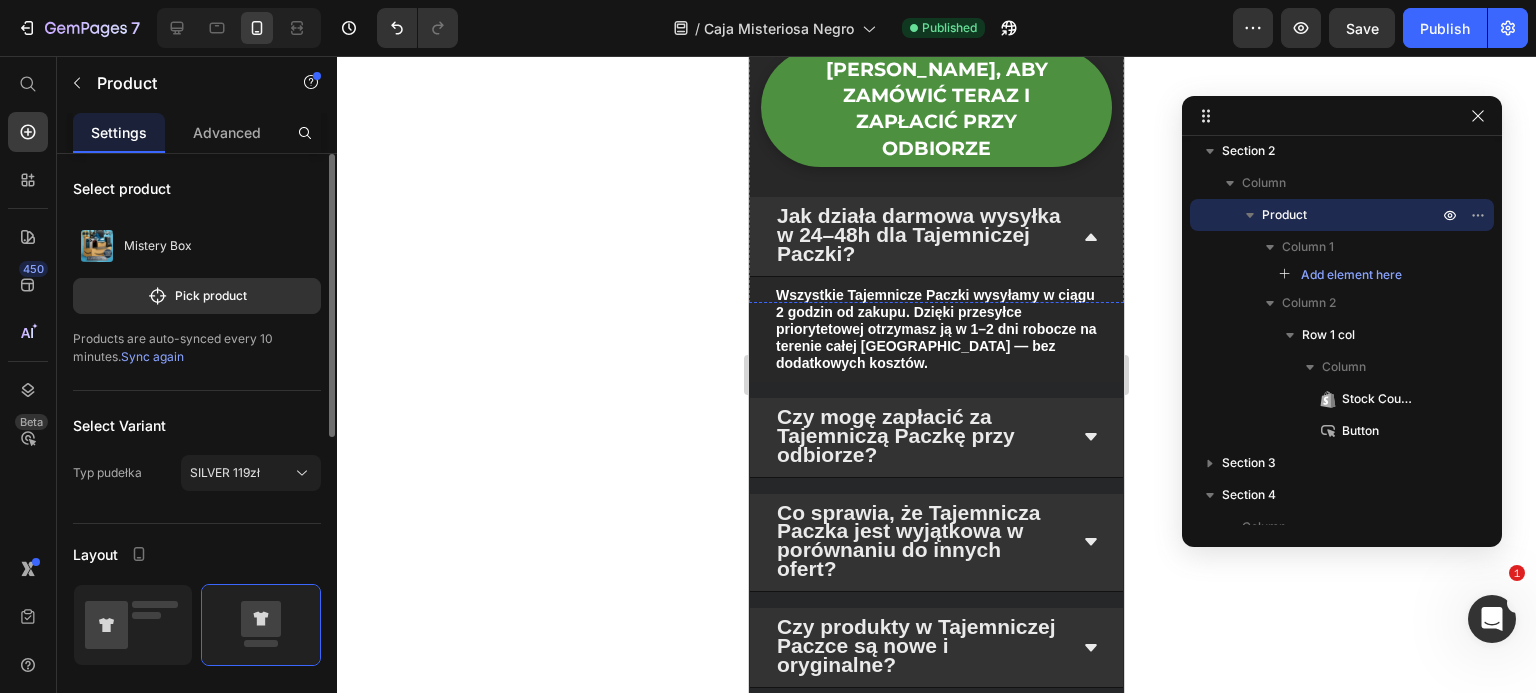 scroll, scrollTop: 5556, scrollLeft: 0, axis: vertical 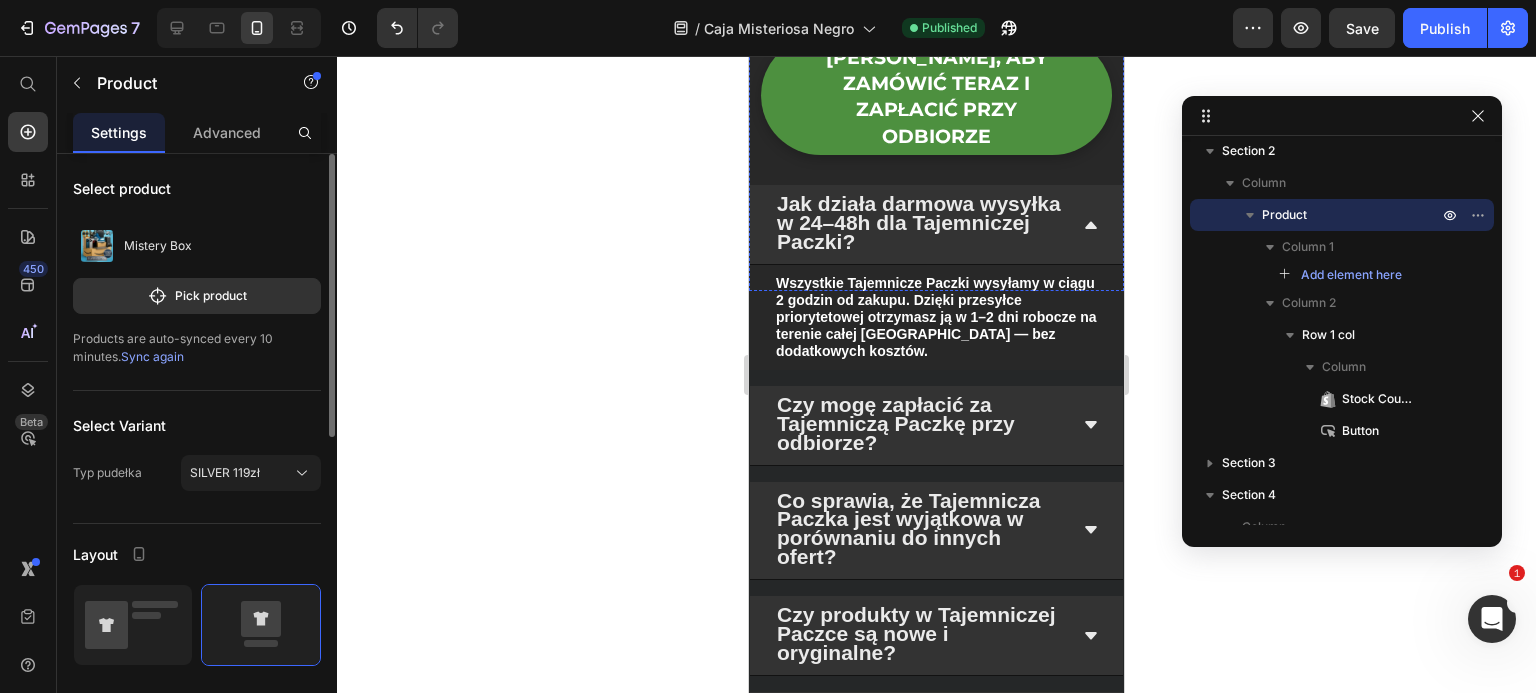 click at bounding box center [936, -88] 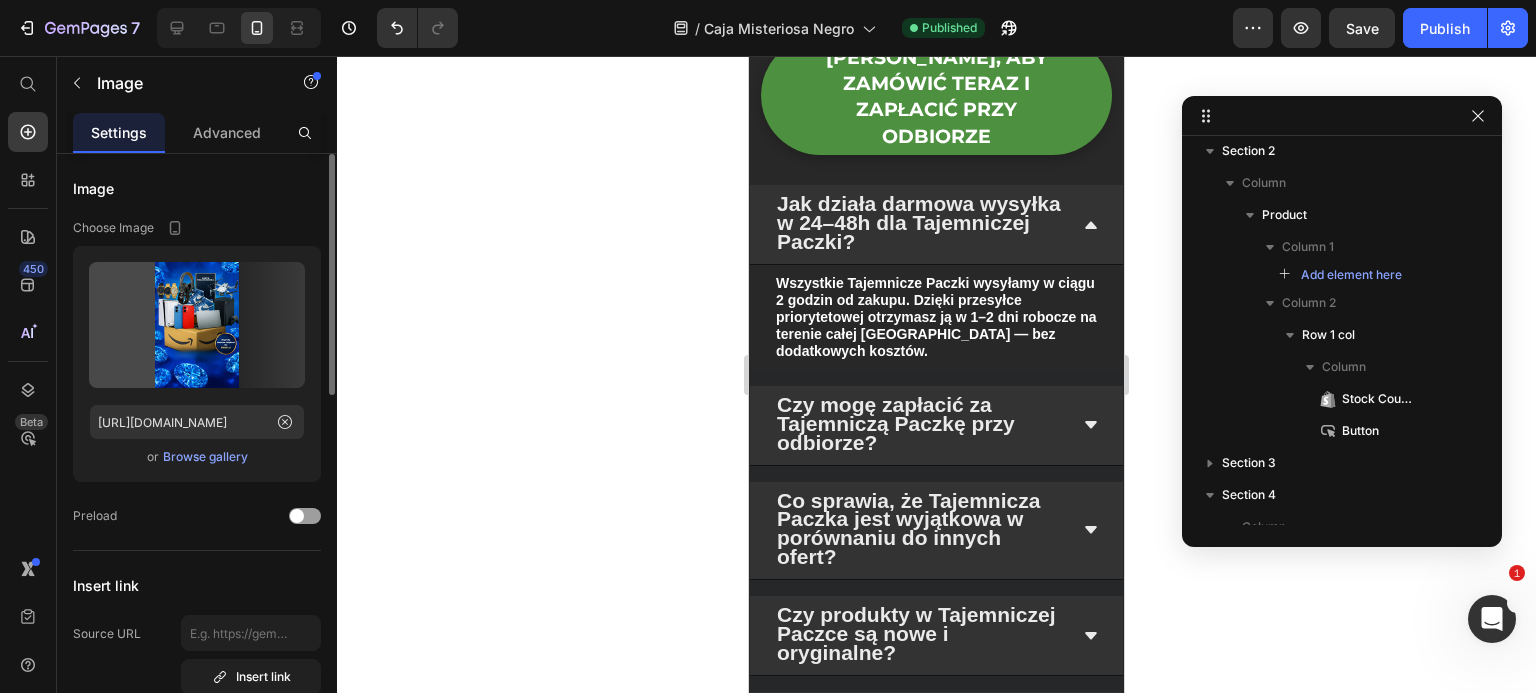 scroll, scrollTop: 723, scrollLeft: 0, axis: vertical 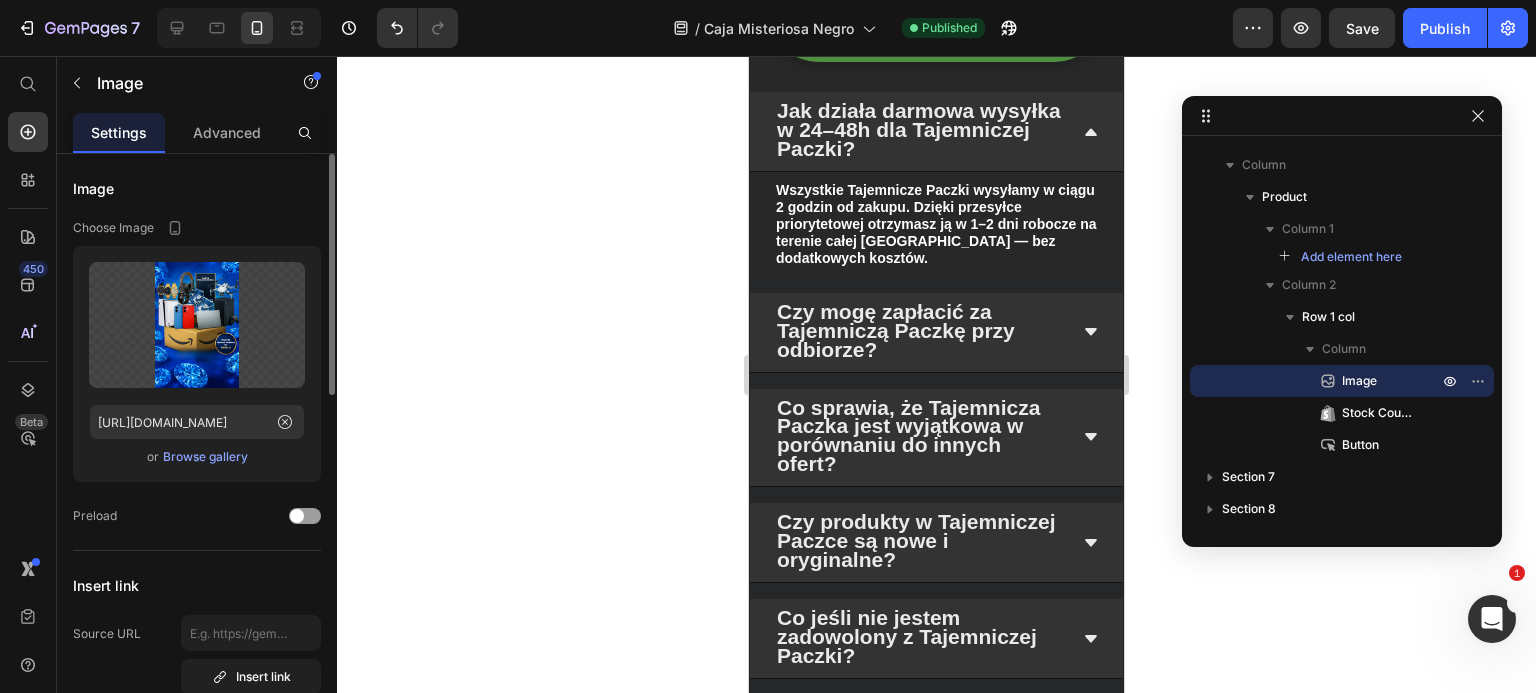 click at bounding box center [936, -181] 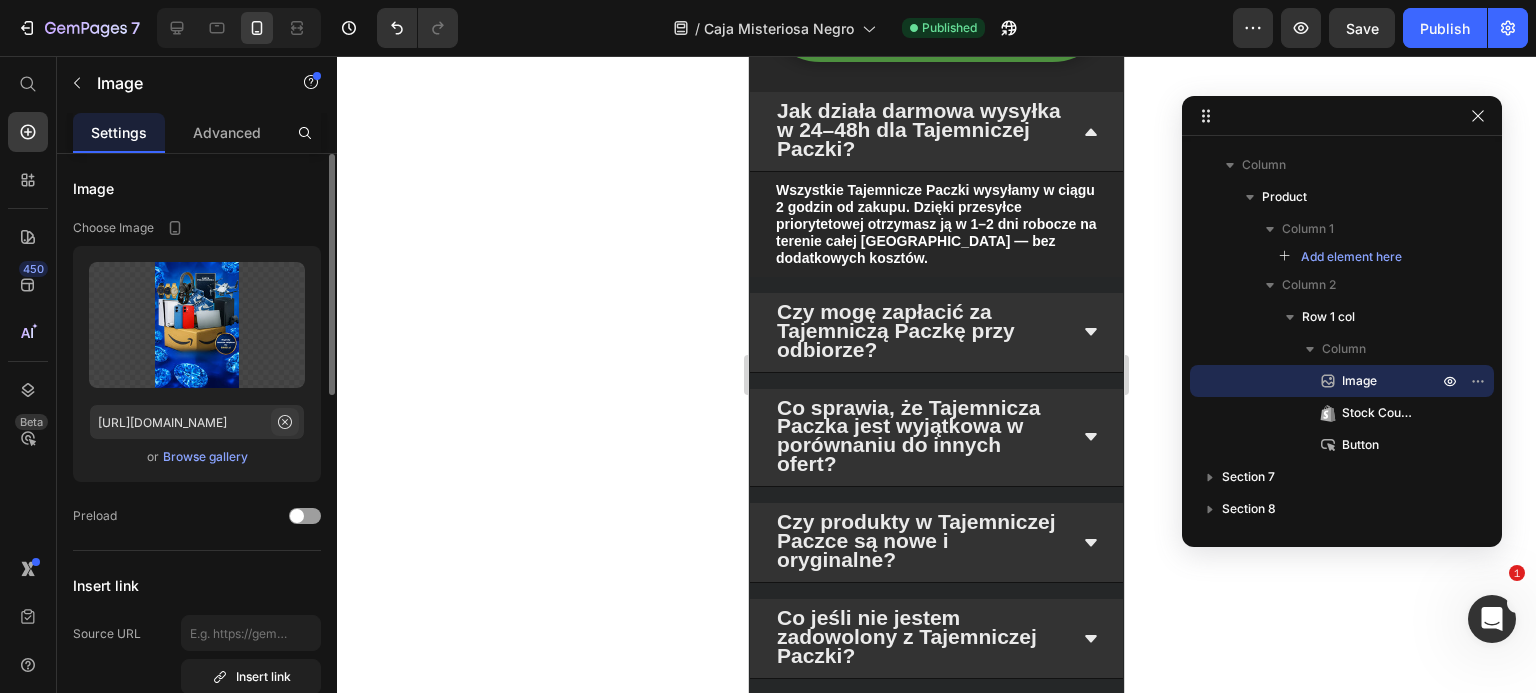 click 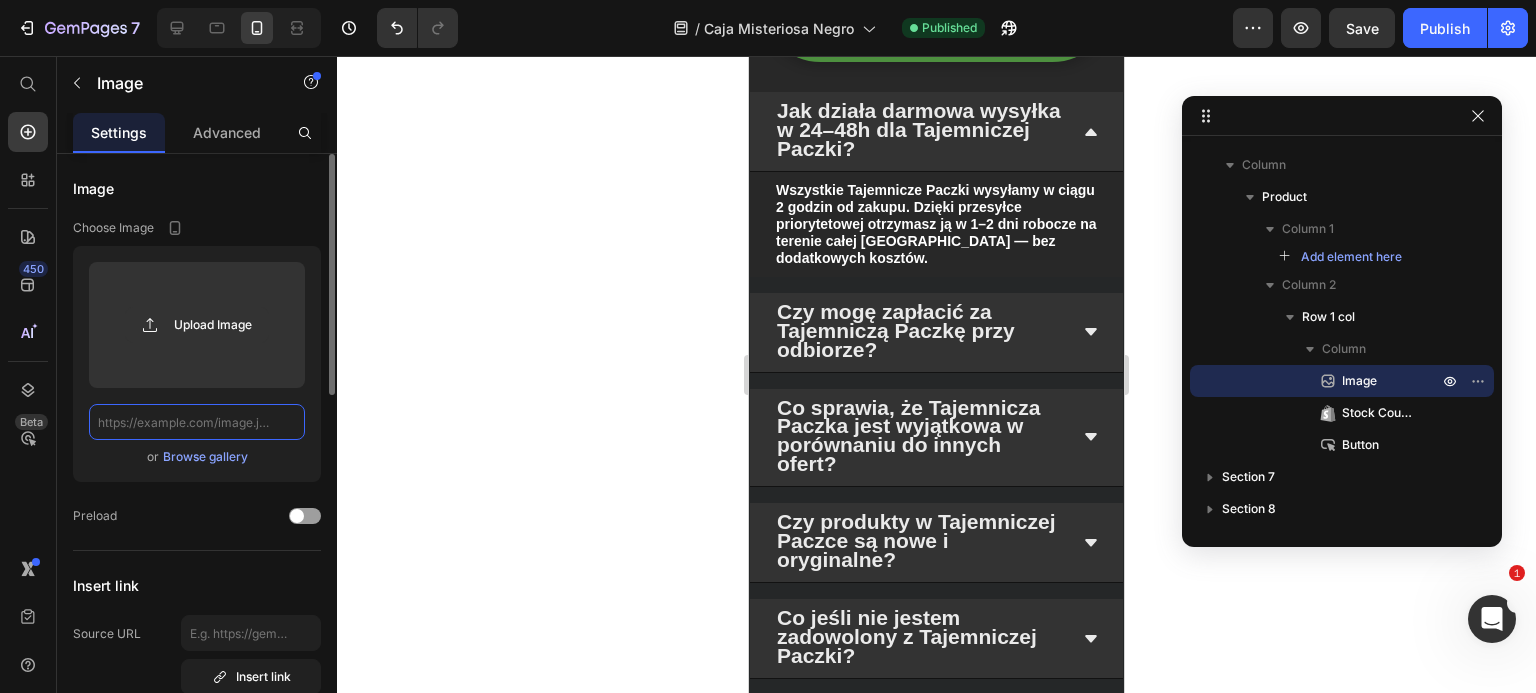 scroll, scrollTop: 0, scrollLeft: 0, axis: both 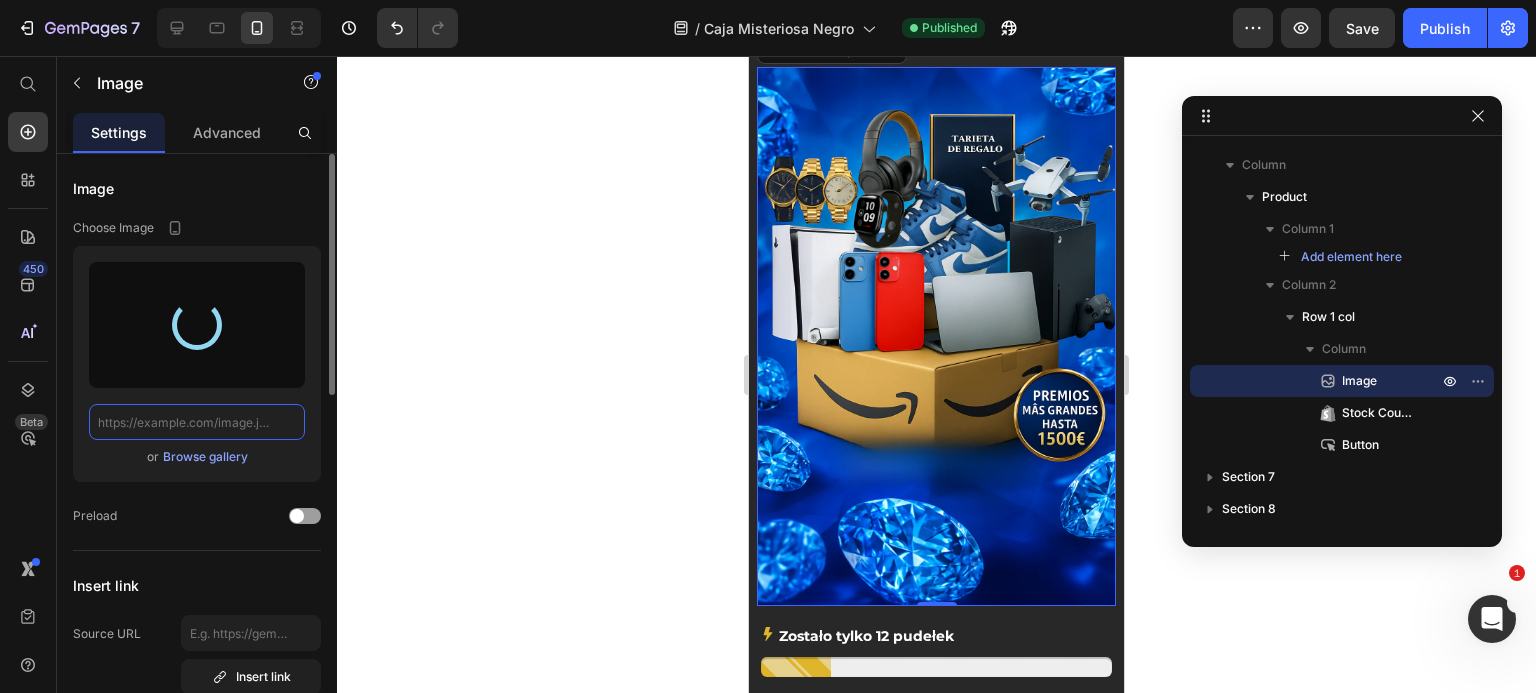 type on "[URL][DOMAIN_NAME]" 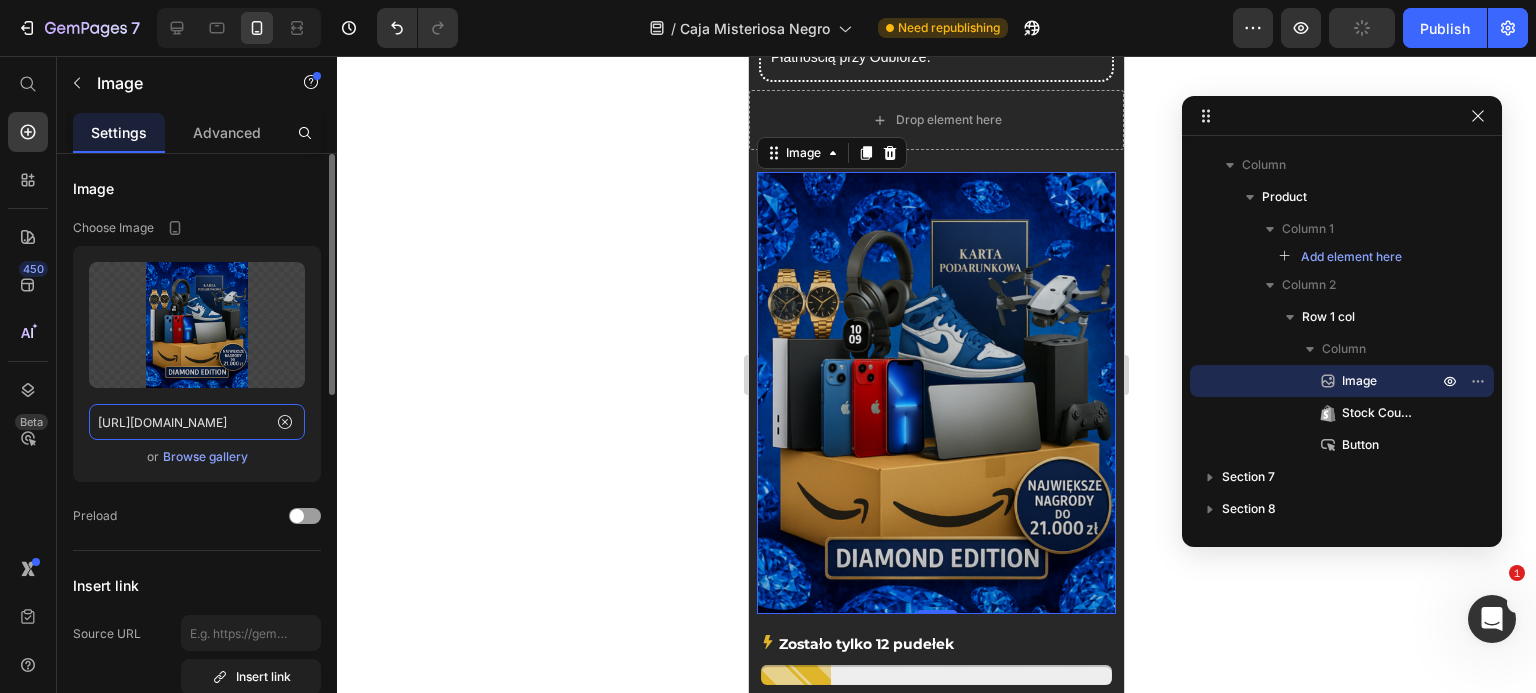 scroll, scrollTop: 5514, scrollLeft: 0, axis: vertical 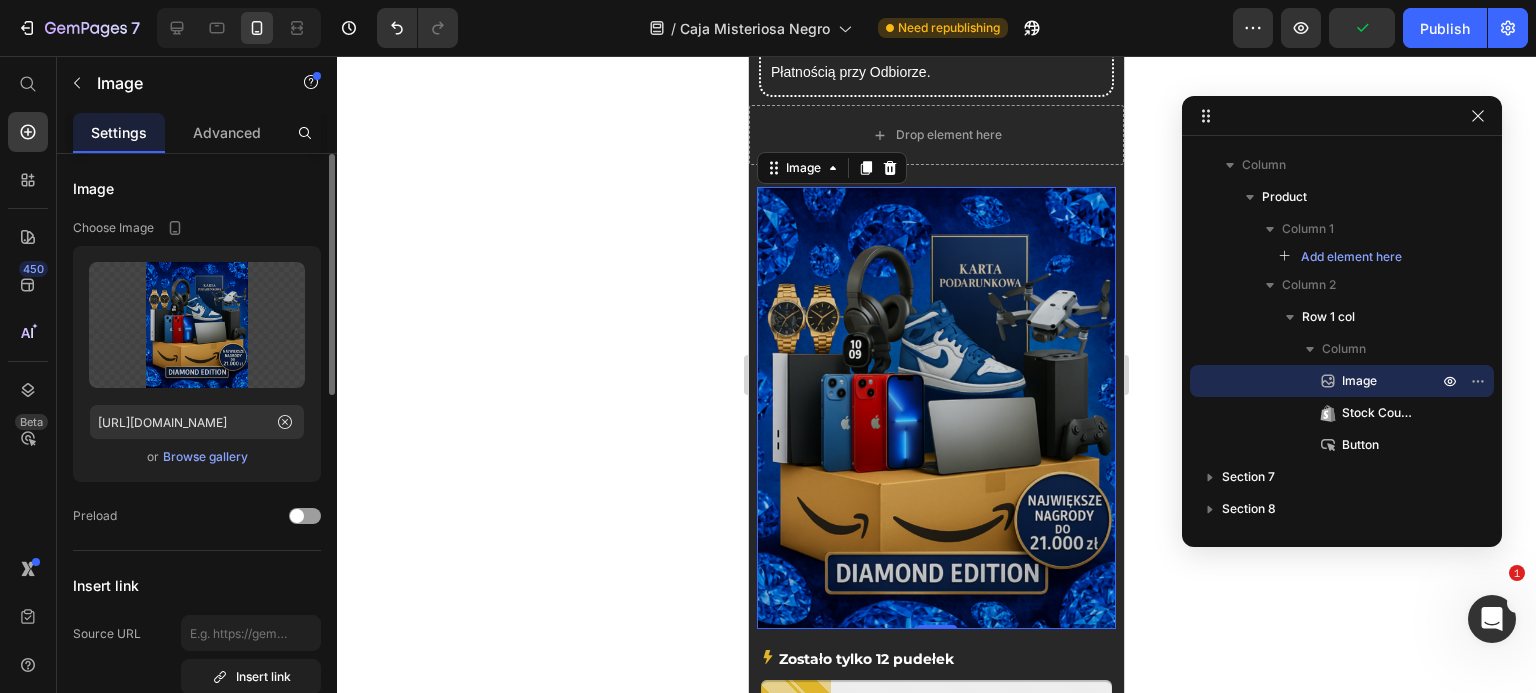 click on "Publish" at bounding box center (1445, 28) 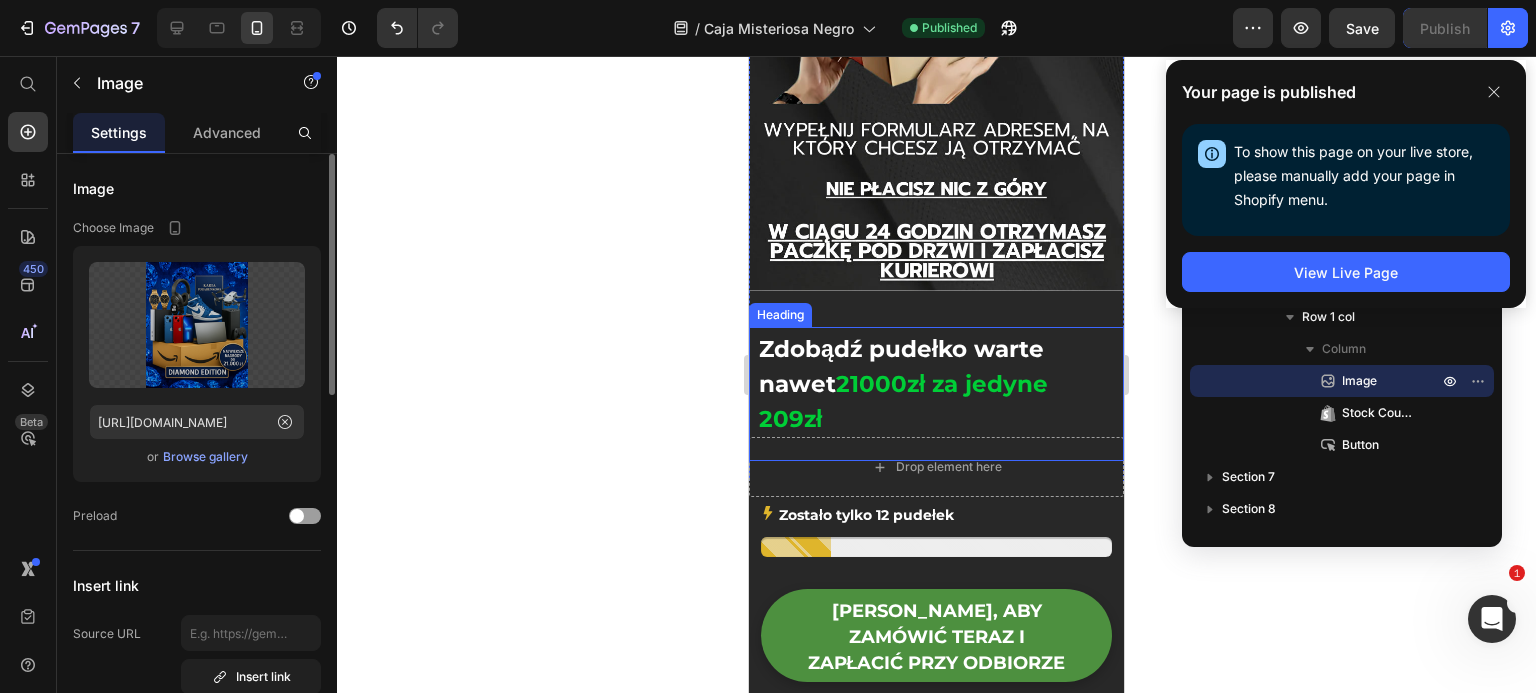scroll, scrollTop: 749, scrollLeft: 0, axis: vertical 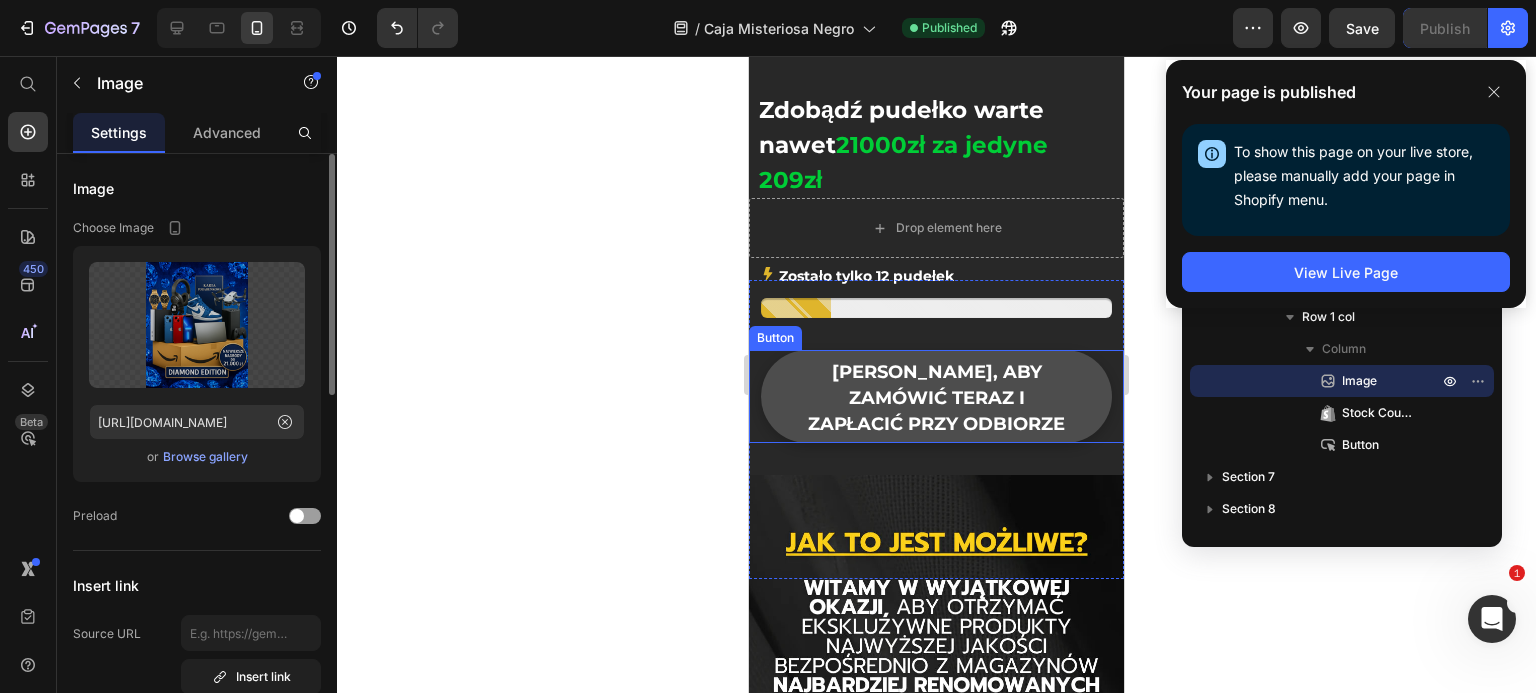 click on "[PERSON_NAME], aby zamówić teraz i zapłacić przy odbiorze" at bounding box center [936, 396] 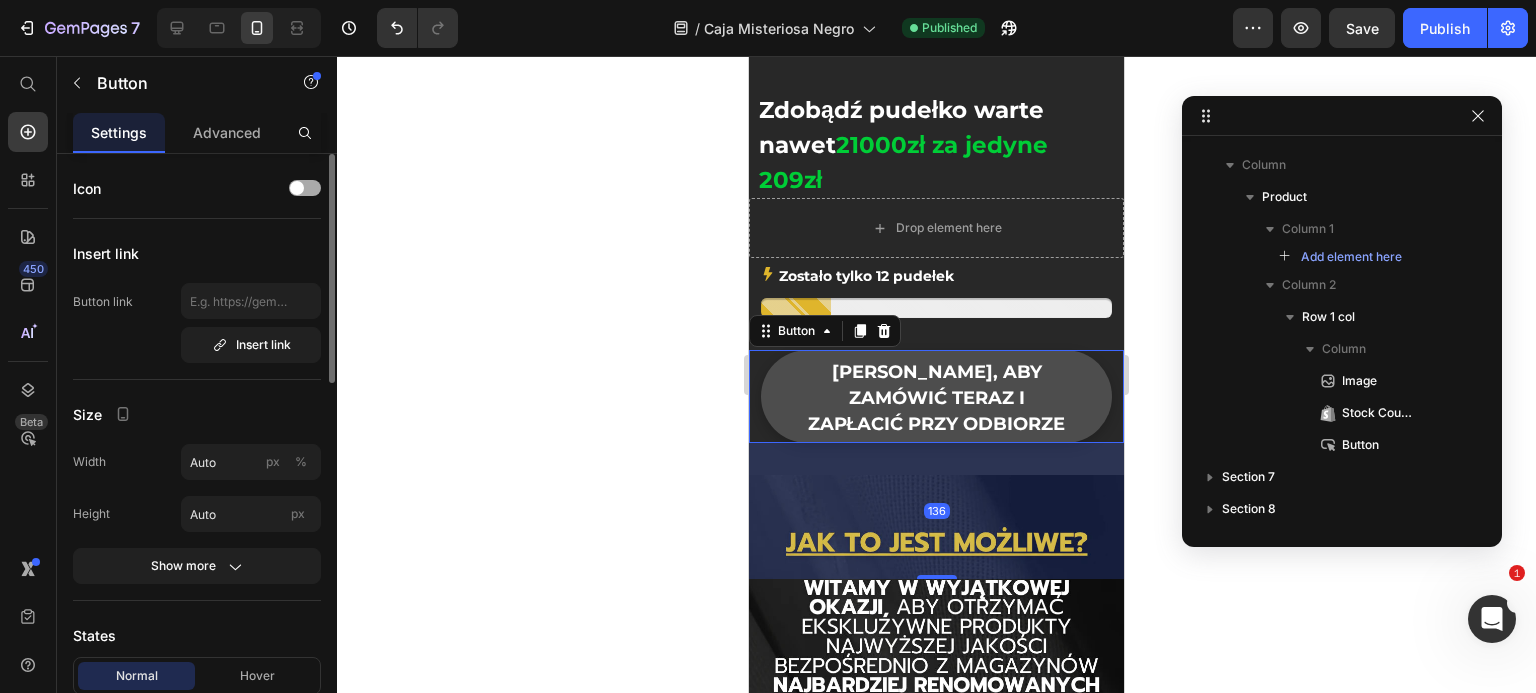 scroll, scrollTop: 257, scrollLeft: 0, axis: vertical 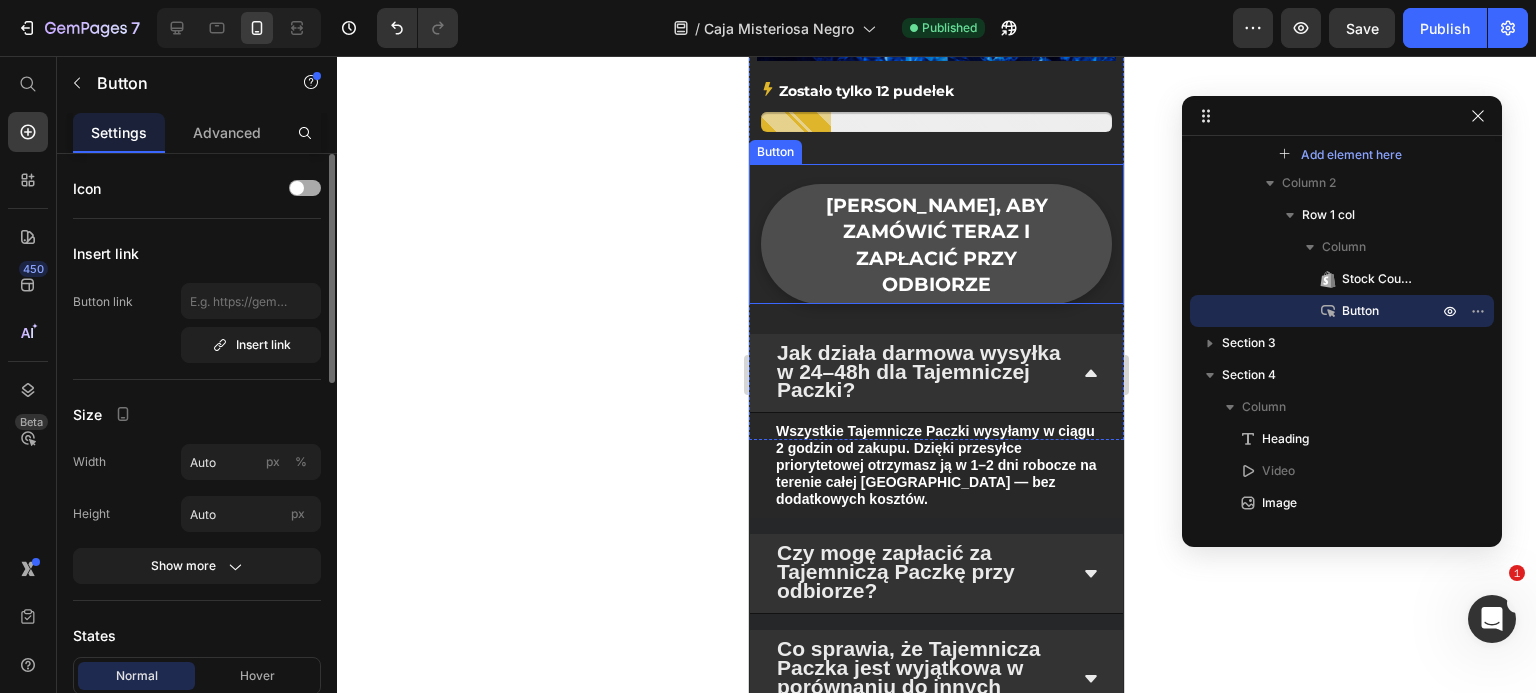 click on "[PERSON_NAME], aby zamówić teraz i zapłacić przy odbiorze" at bounding box center [936, 244] 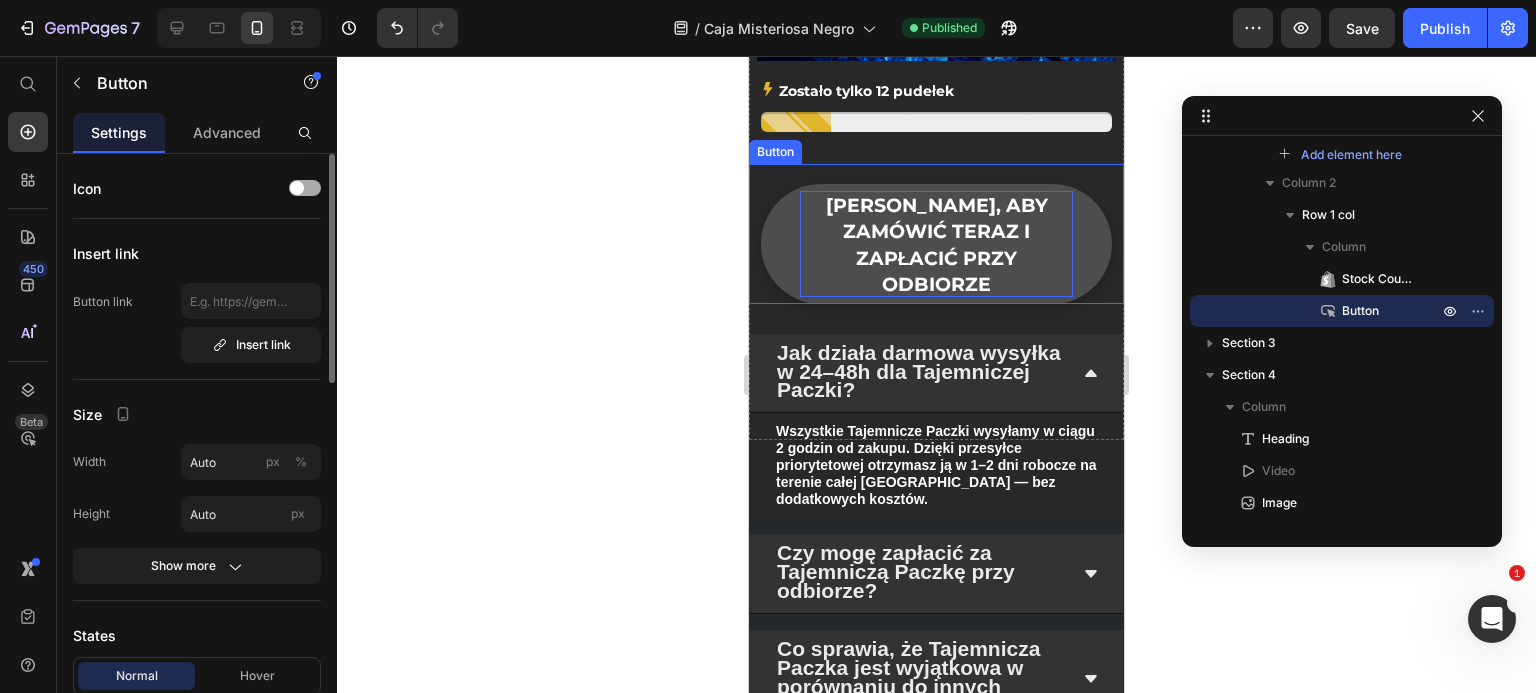 scroll, scrollTop: 723, scrollLeft: 0, axis: vertical 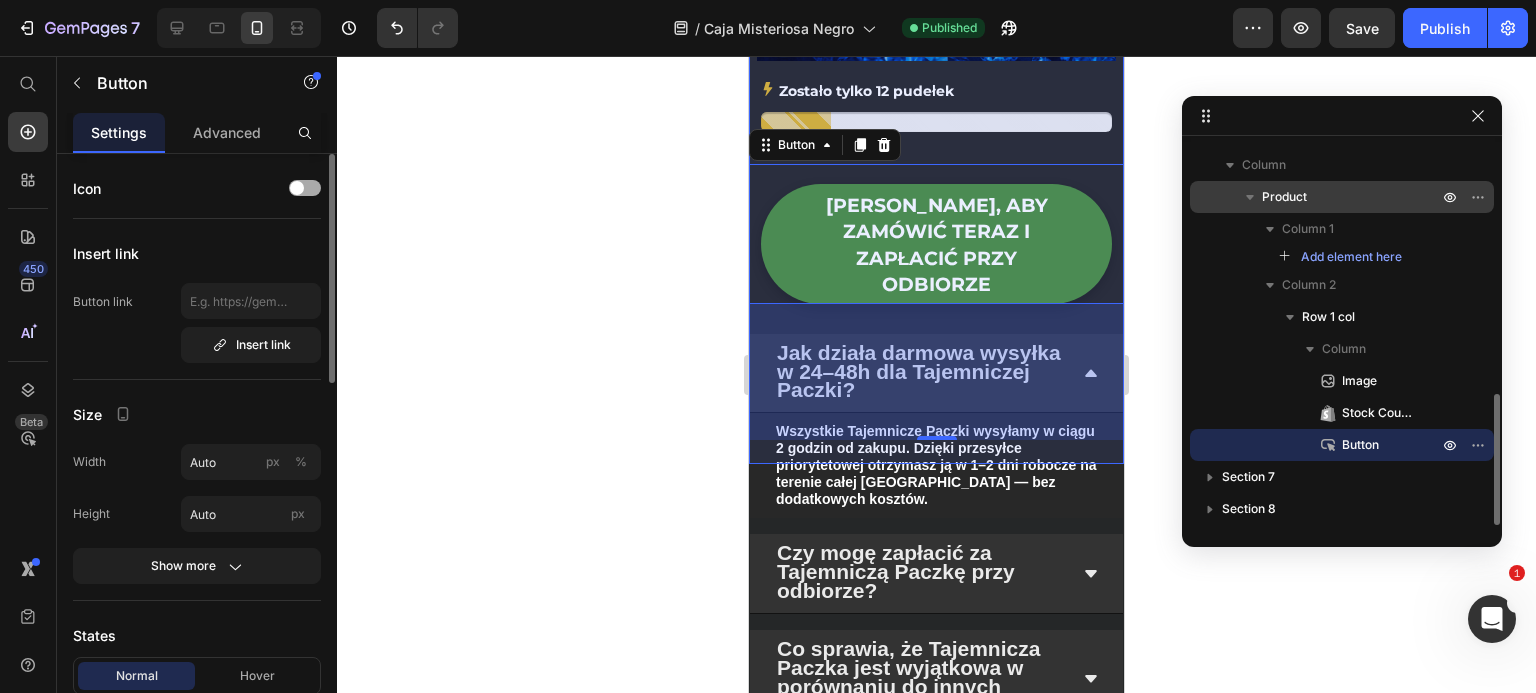 drag, startPoint x: 1330, startPoint y: 191, endPoint x: 1208, endPoint y: 185, distance: 122.14745 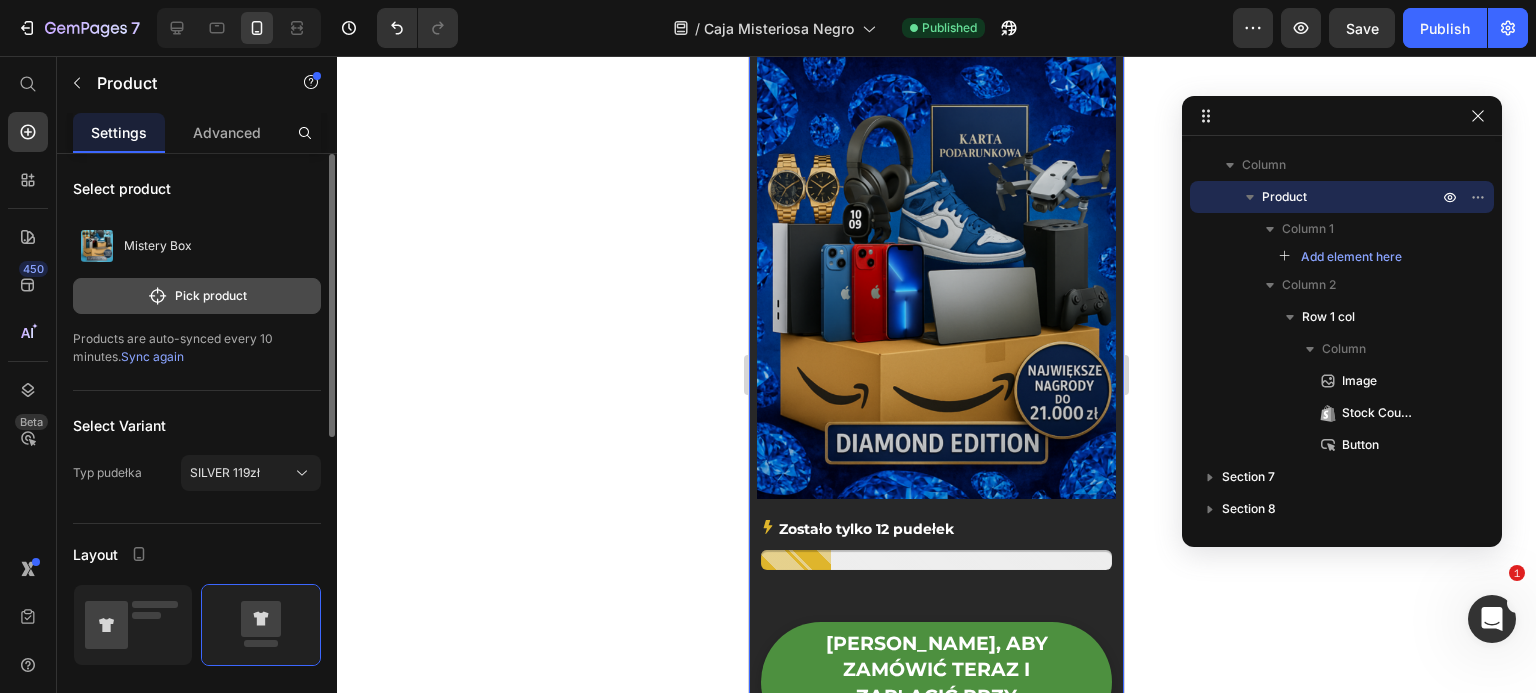 scroll, scrollTop: 5477, scrollLeft: 0, axis: vertical 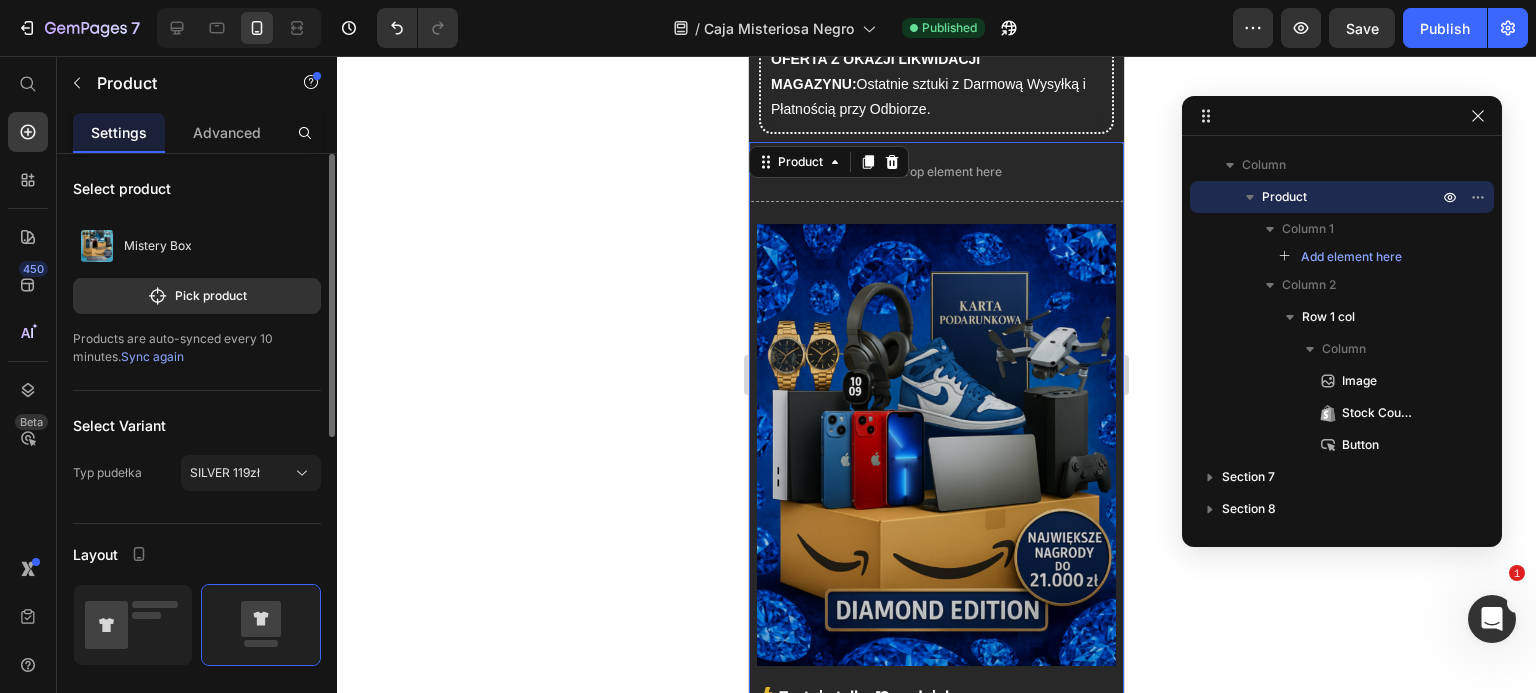 click on "Sync again" at bounding box center [152, 356] 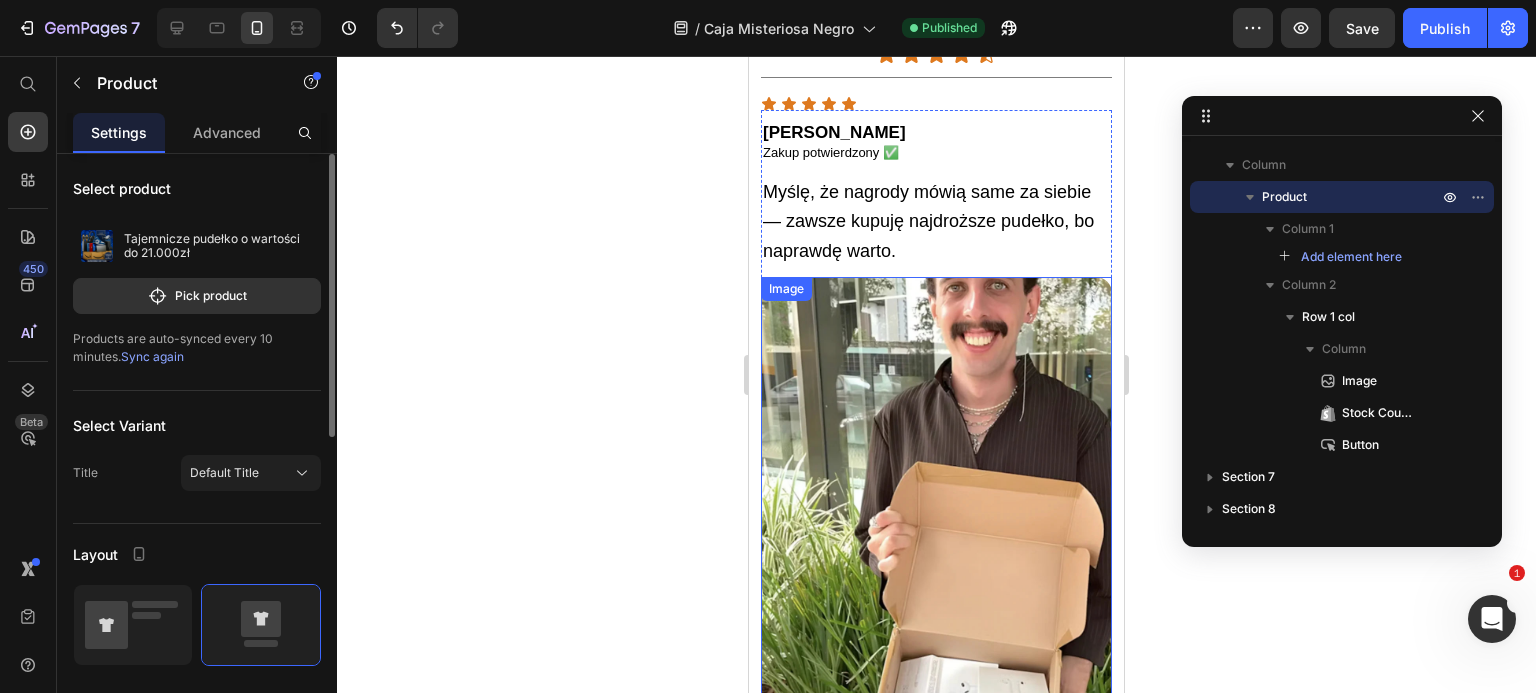 scroll, scrollTop: 7179, scrollLeft: 0, axis: vertical 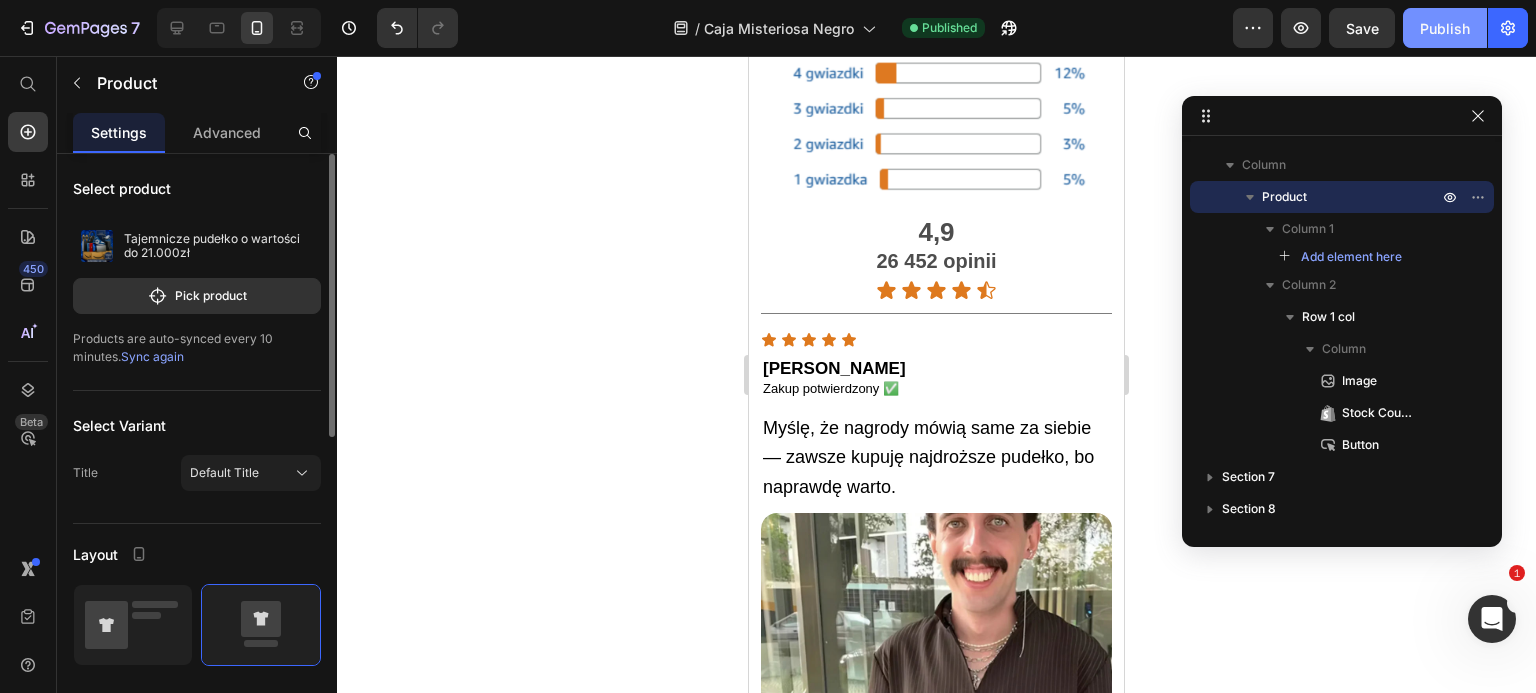 drag, startPoint x: 1431, startPoint y: 29, endPoint x: 1411, endPoint y: 65, distance: 41.18252 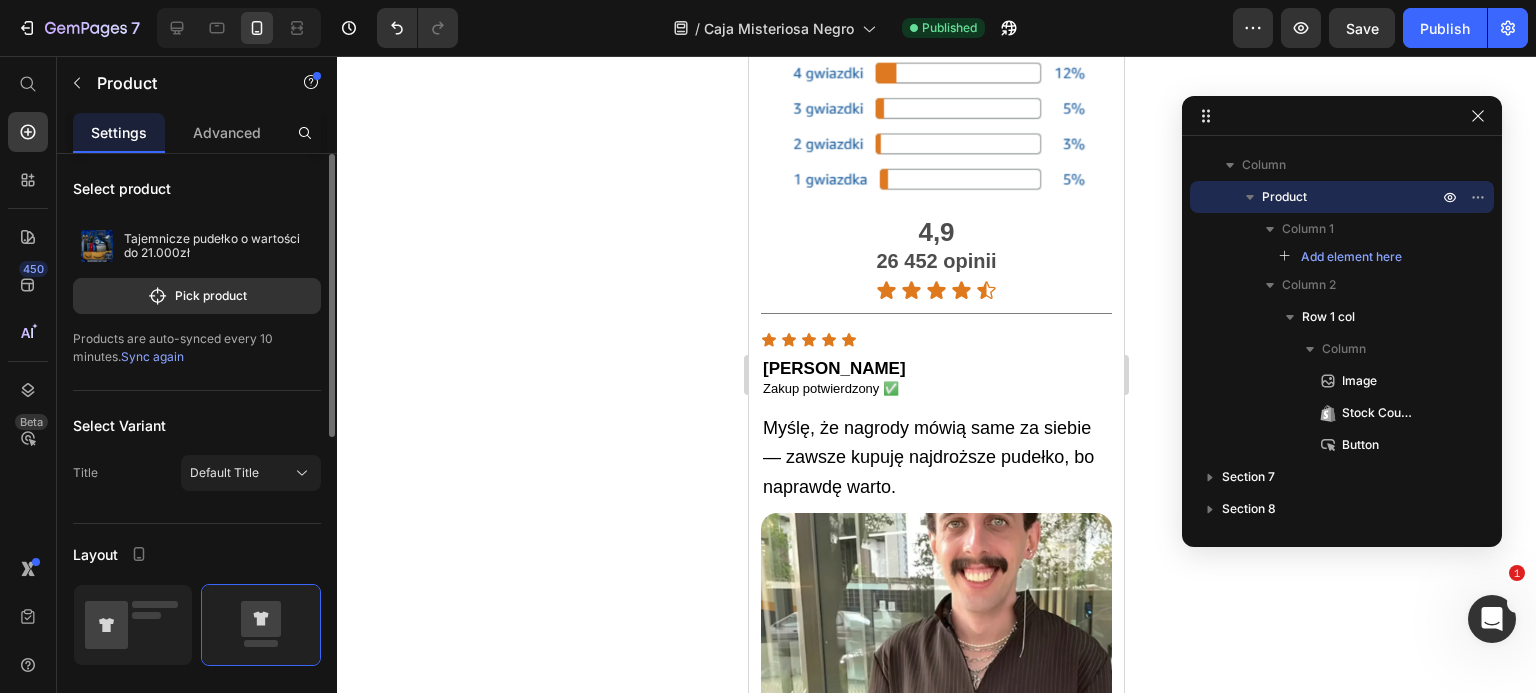 click on "Publish" at bounding box center (1445, 28) 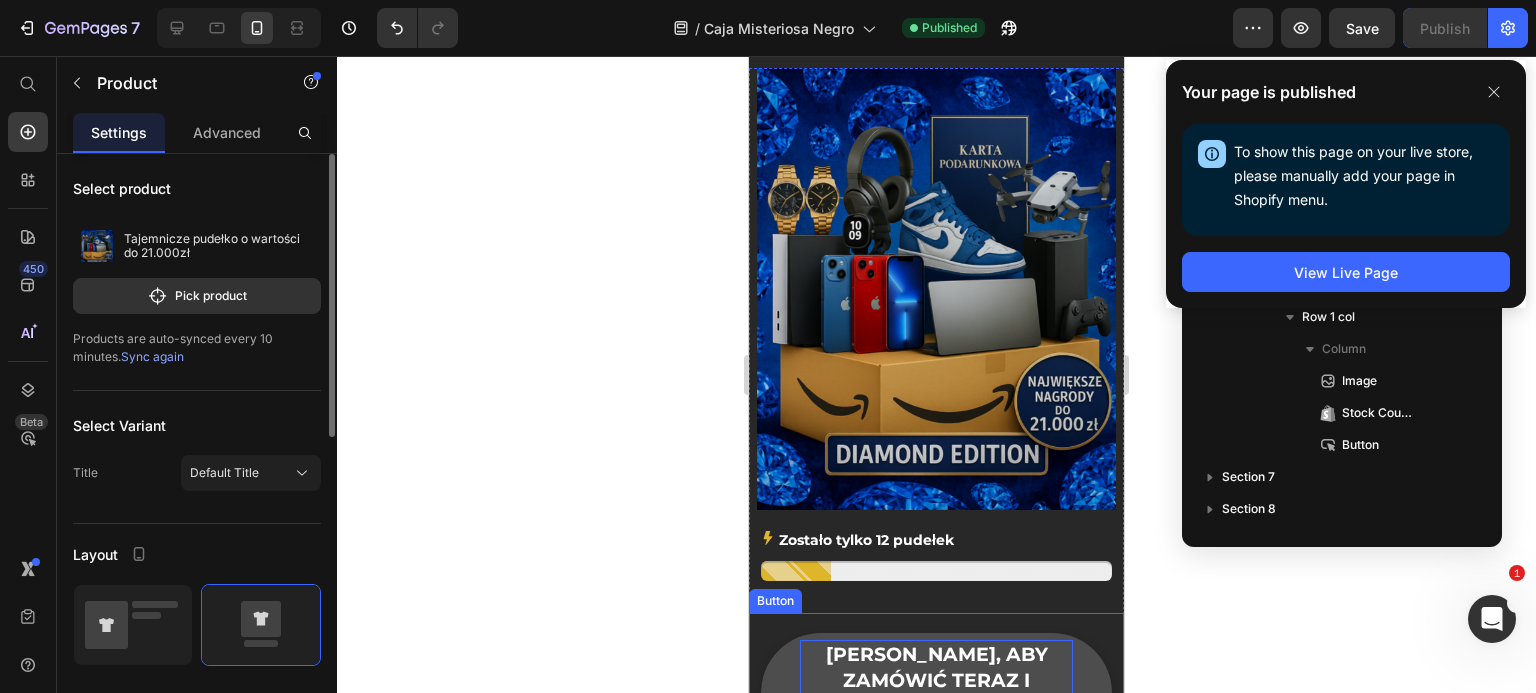 scroll, scrollTop: 5851, scrollLeft: 0, axis: vertical 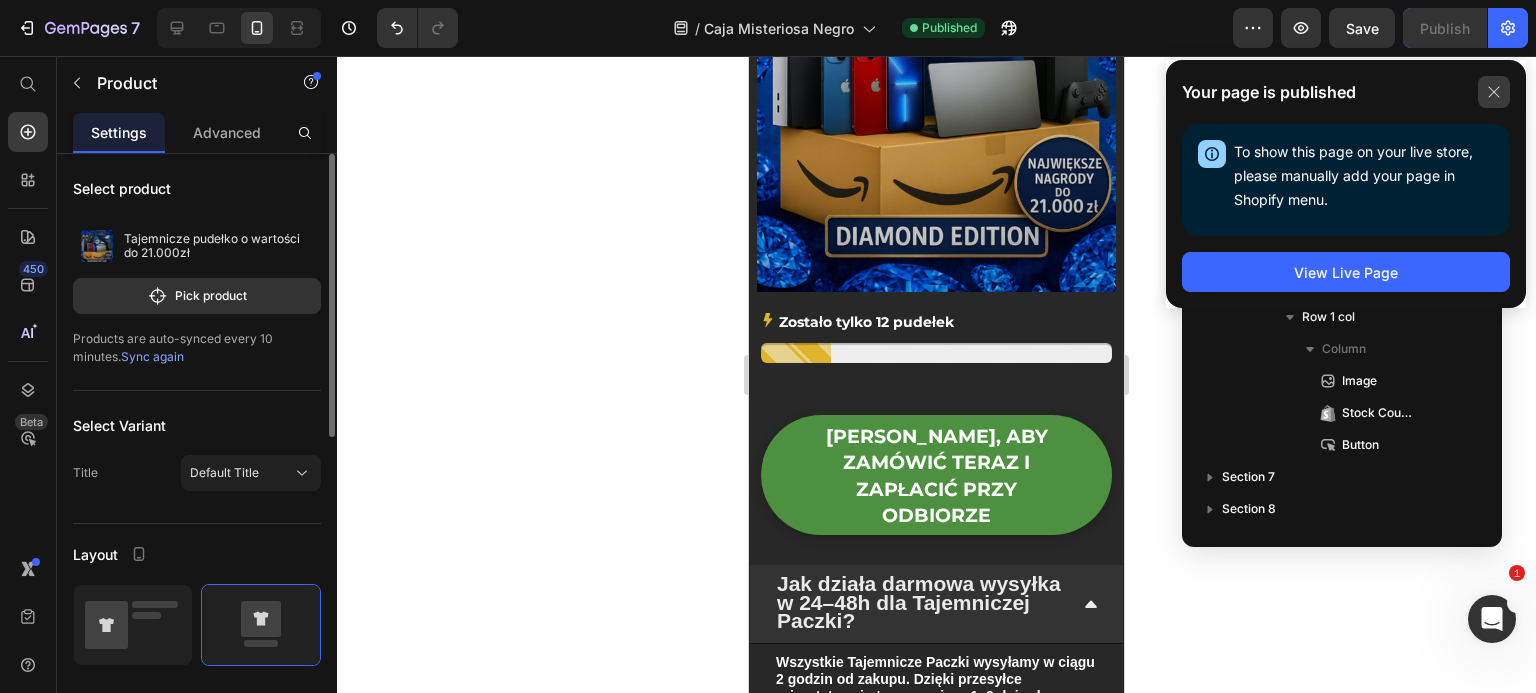 click 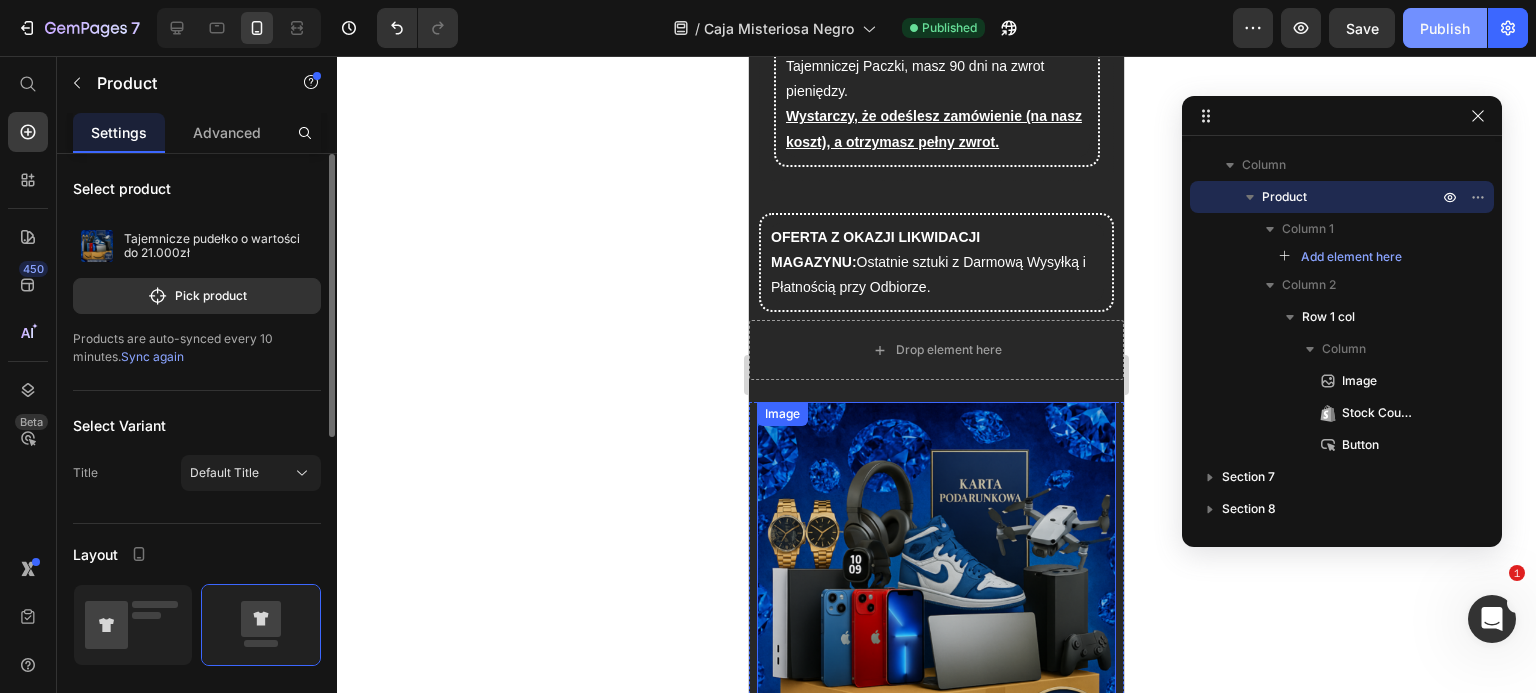scroll, scrollTop: 5239, scrollLeft: 0, axis: vertical 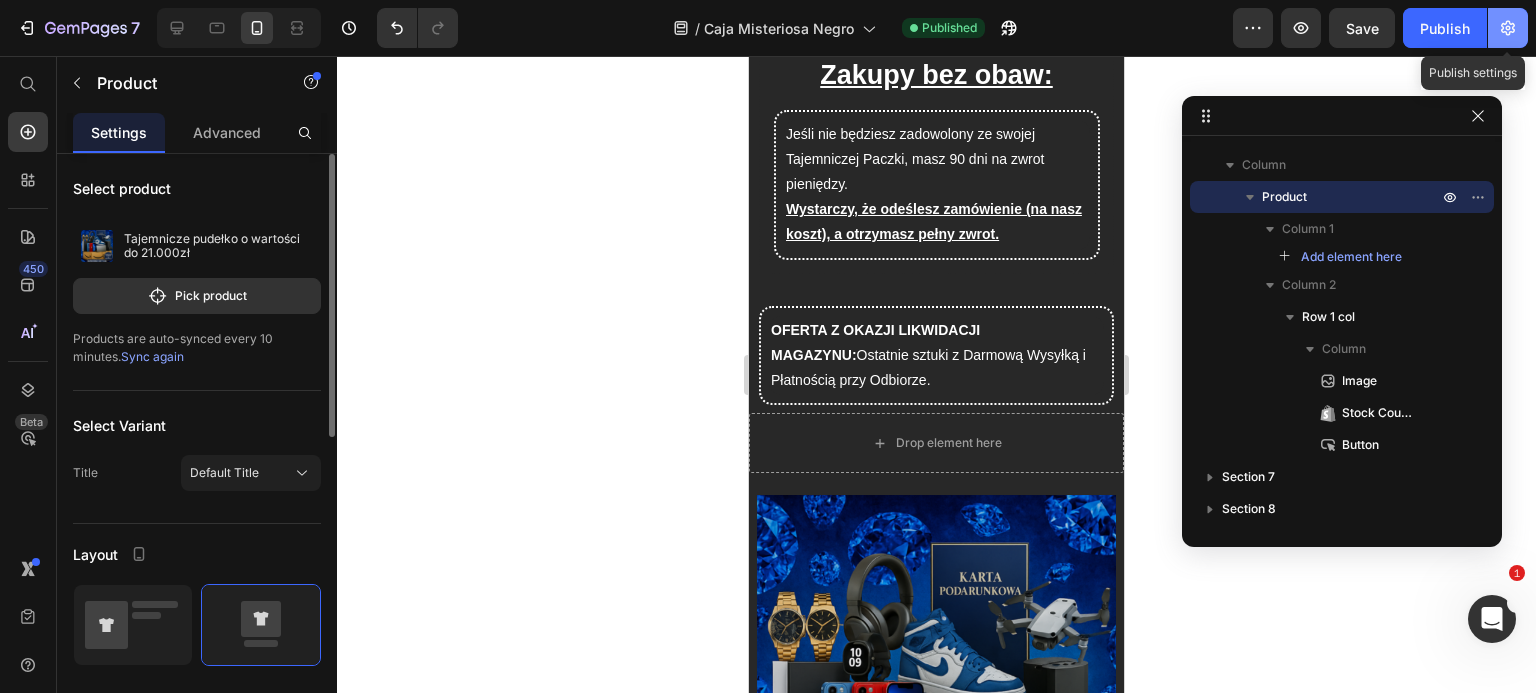 click 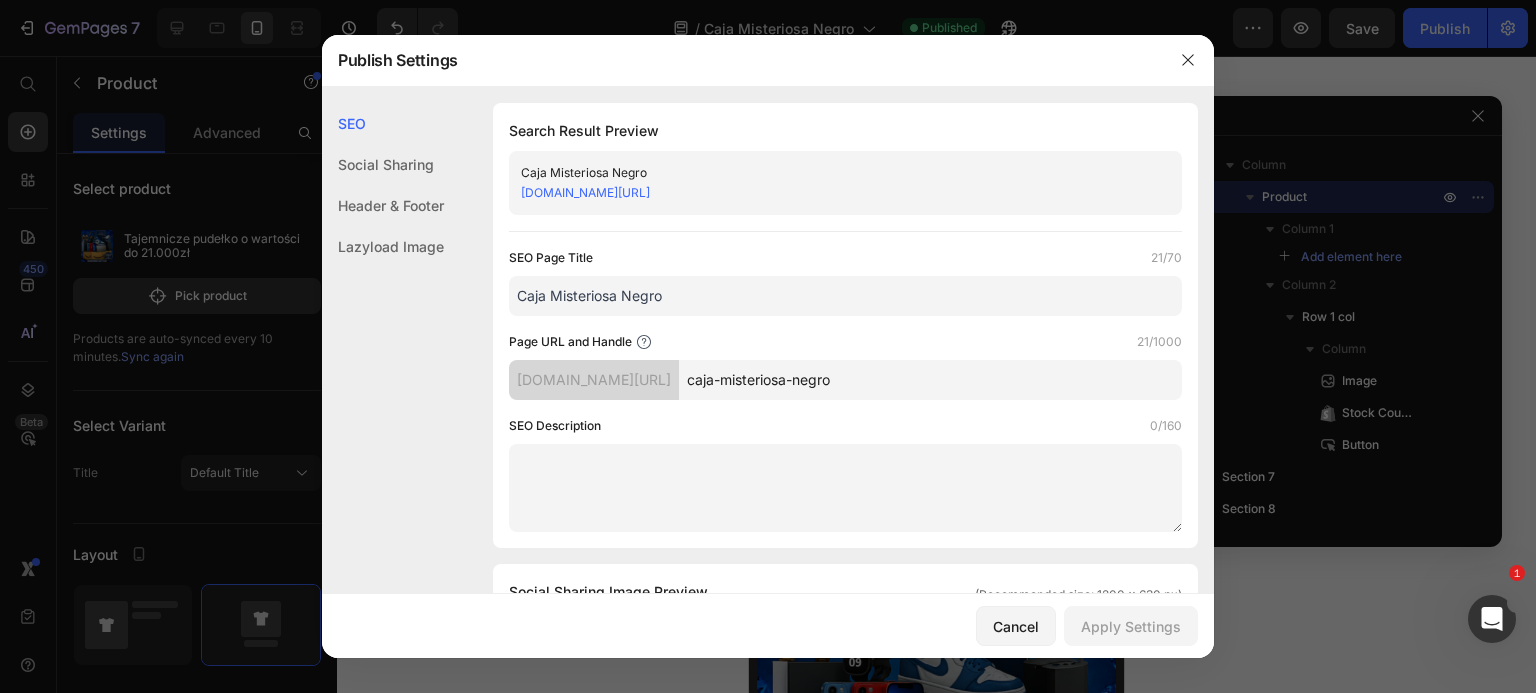 click on "SEO Social Sharing Header & Footer Lazyload Image SEO Search Result Preview Caja Misteriosa Negro [DOMAIN_NAME][URL] SEO Page Title  21/70  Caja Misteriosa Negro  Page URL and Handle  21/1000  [DOMAIN_NAME][URL] caja-misteriosa-negro  SEO Description  0/160  Social Sharing Social Sharing Image Preview (Recommended size: 1200 x 630 px) Upload Image  Supported file: .jpg, .jpeg, .png, .gif, .webp  Caja Misteriosa Negro [DOMAIN_NAME][URL] Header & Footer Shopify theme header & footer  To edit those sections, please follow instruction in  this article Use Shopify theme header Use Shopify theme footer GemPages Design Lazyload Image Lazyload Image Lazyload Image" at bounding box center (768, 880) 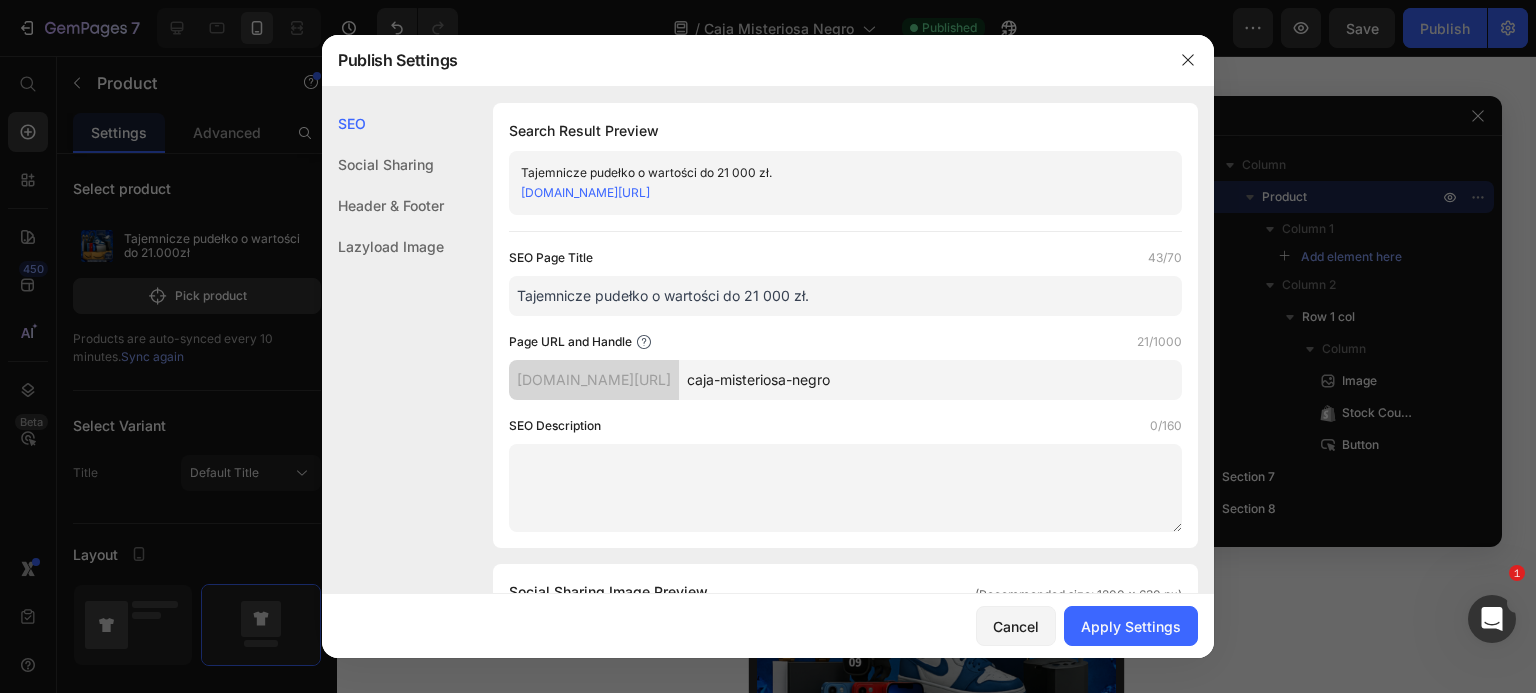 type on "Tajemnicze pudełko o wartości do 21 000 zł." 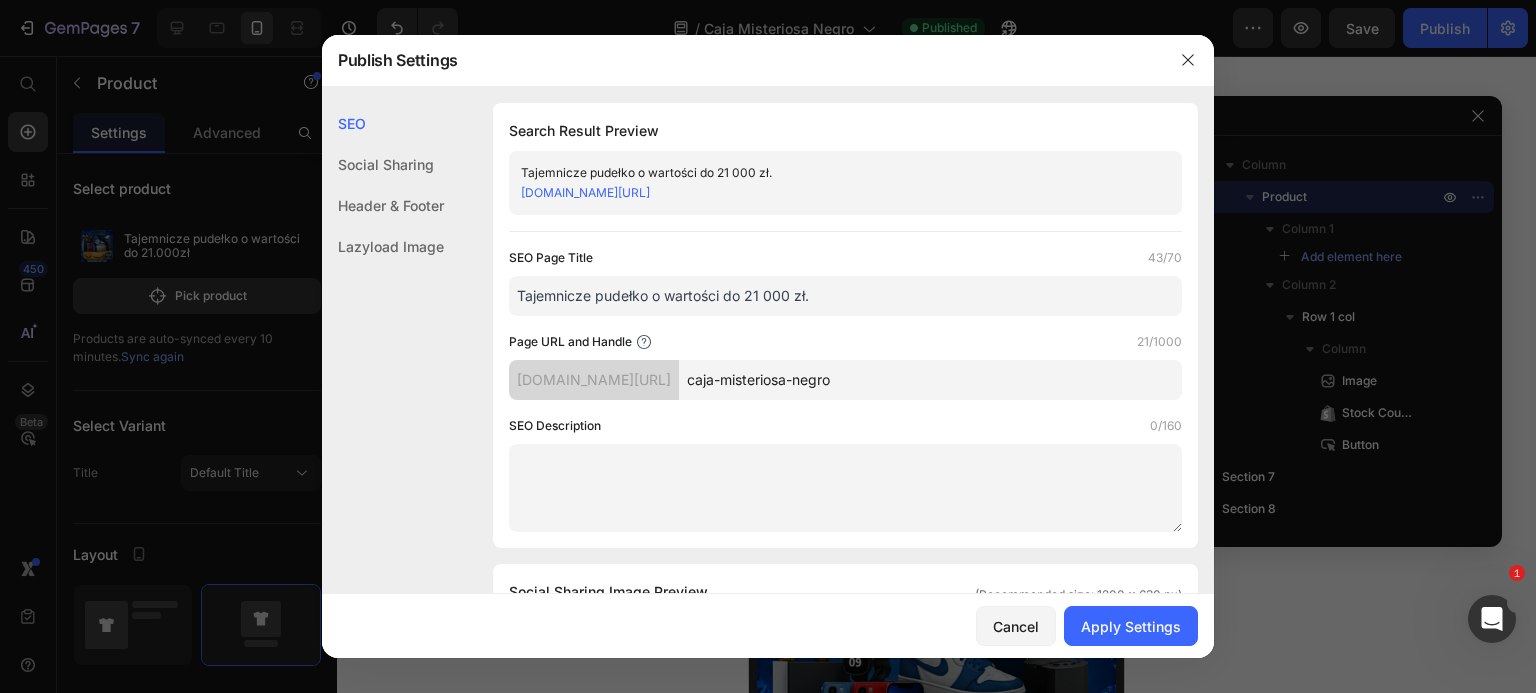 drag, startPoint x: 966, startPoint y: 384, endPoint x: 520, endPoint y: 359, distance: 446.70013 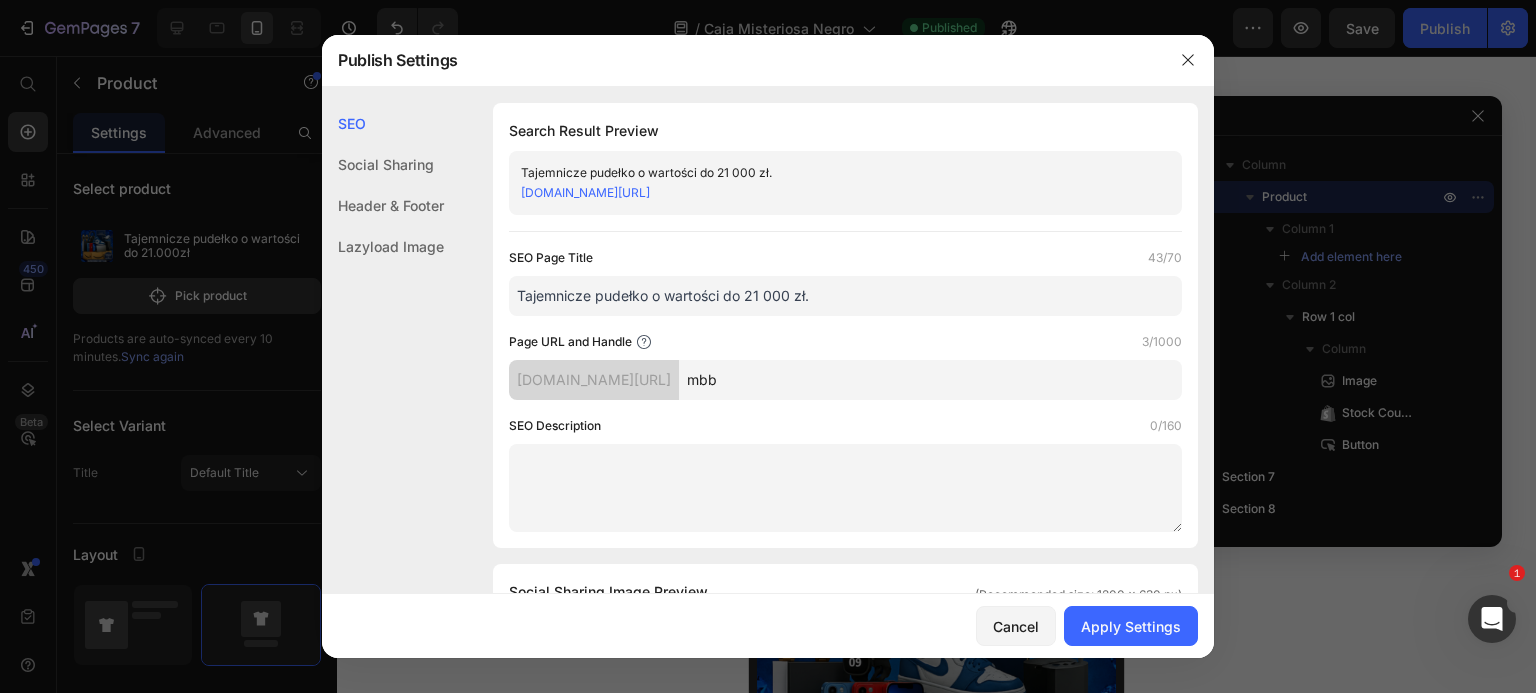 type on "mbb" 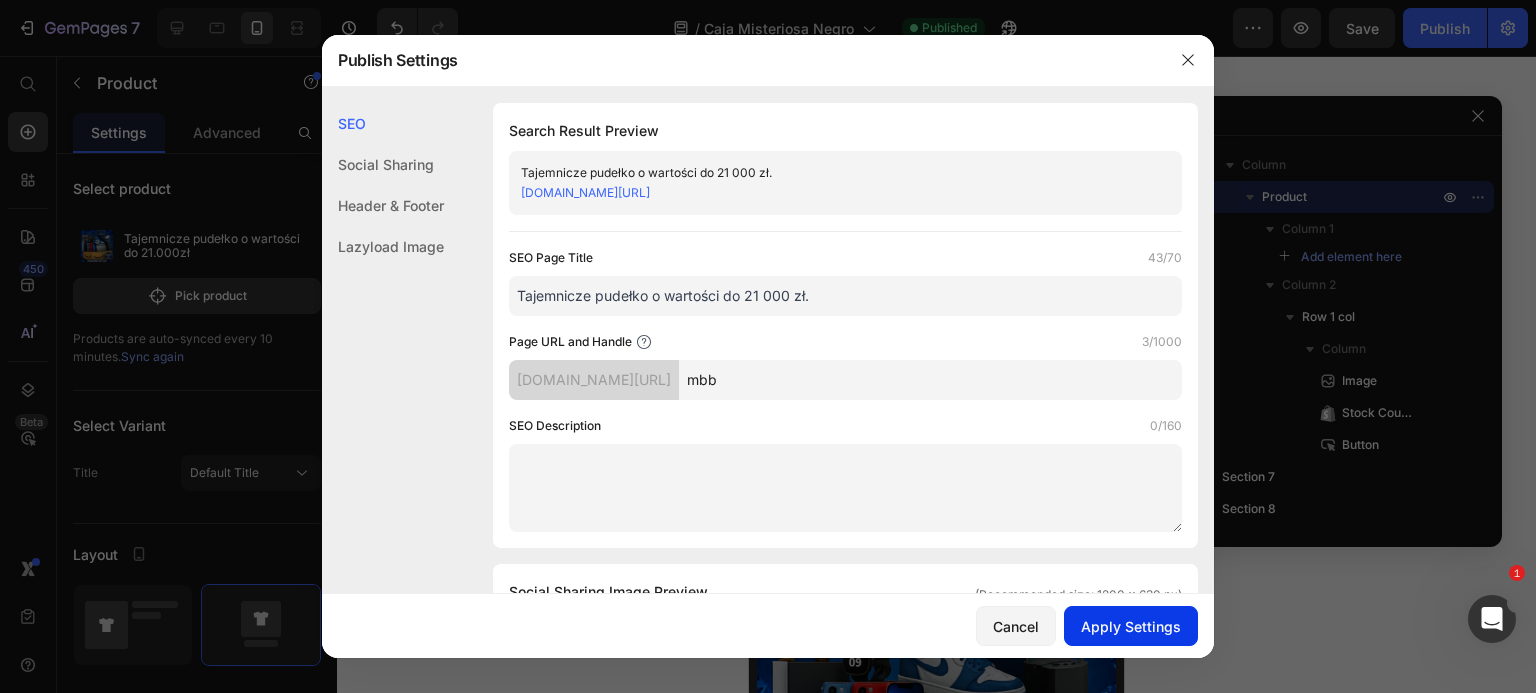 drag, startPoint x: 932, startPoint y: 355, endPoint x: 1172, endPoint y: 612, distance: 351.6376 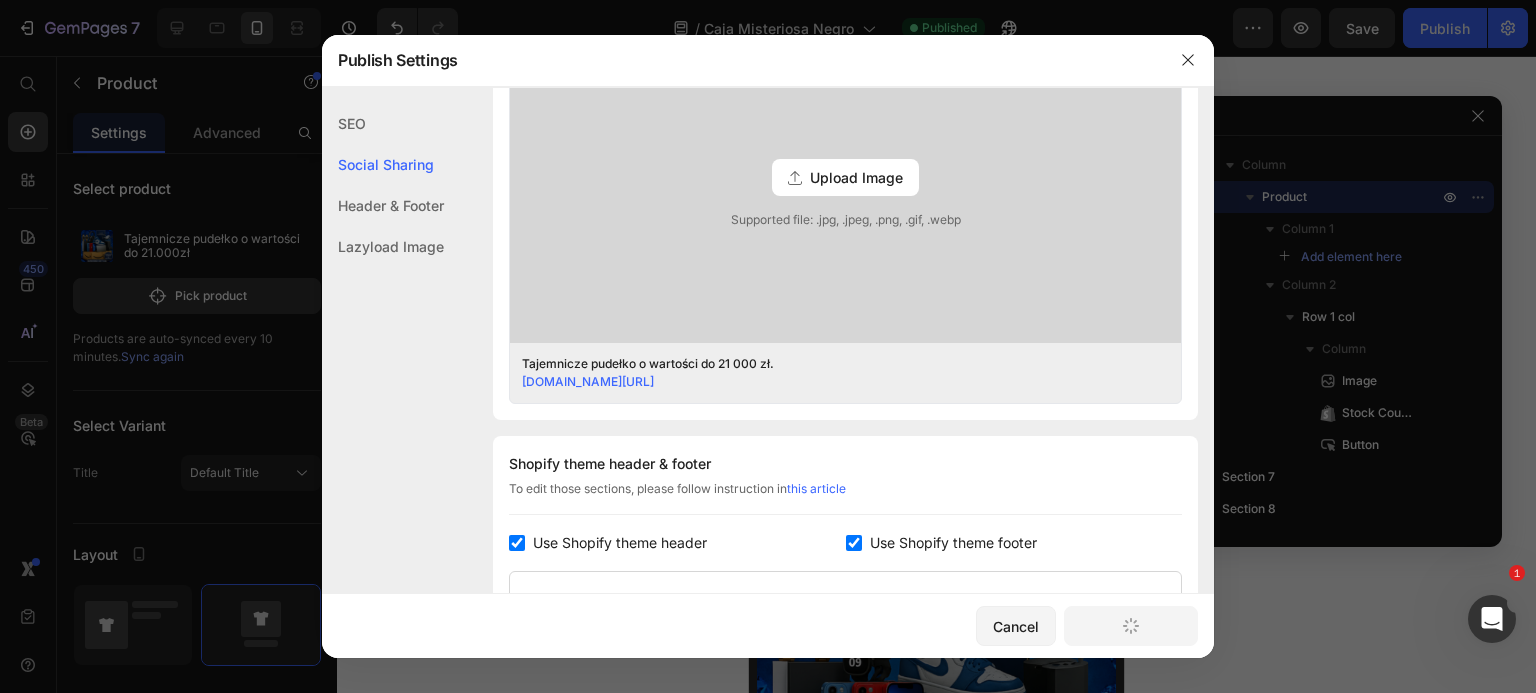 scroll, scrollTop: 973, scrollLeft: 0, axis: vertical 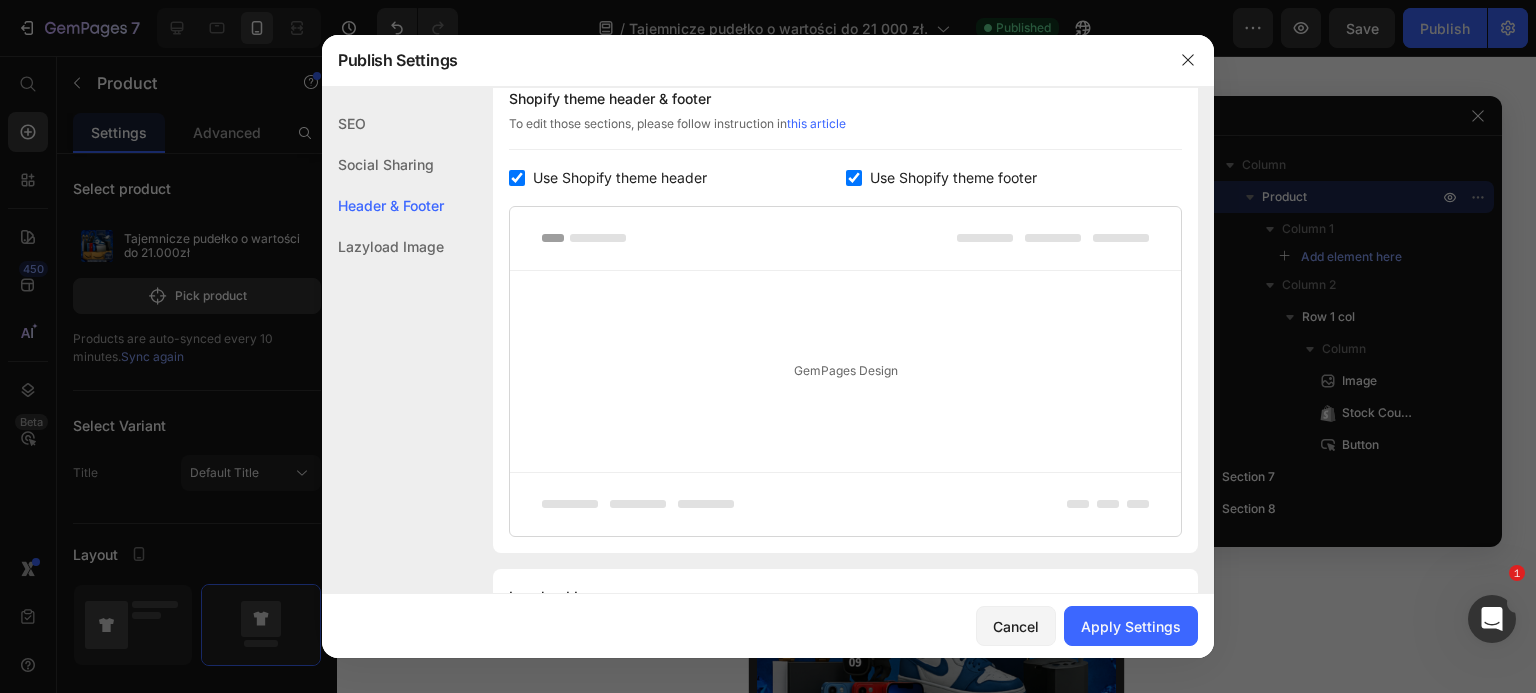 drag, startPoint x: 512, startPoint y: 168, endPoint x: 766, endPoint y: 363, distance: 320.22025 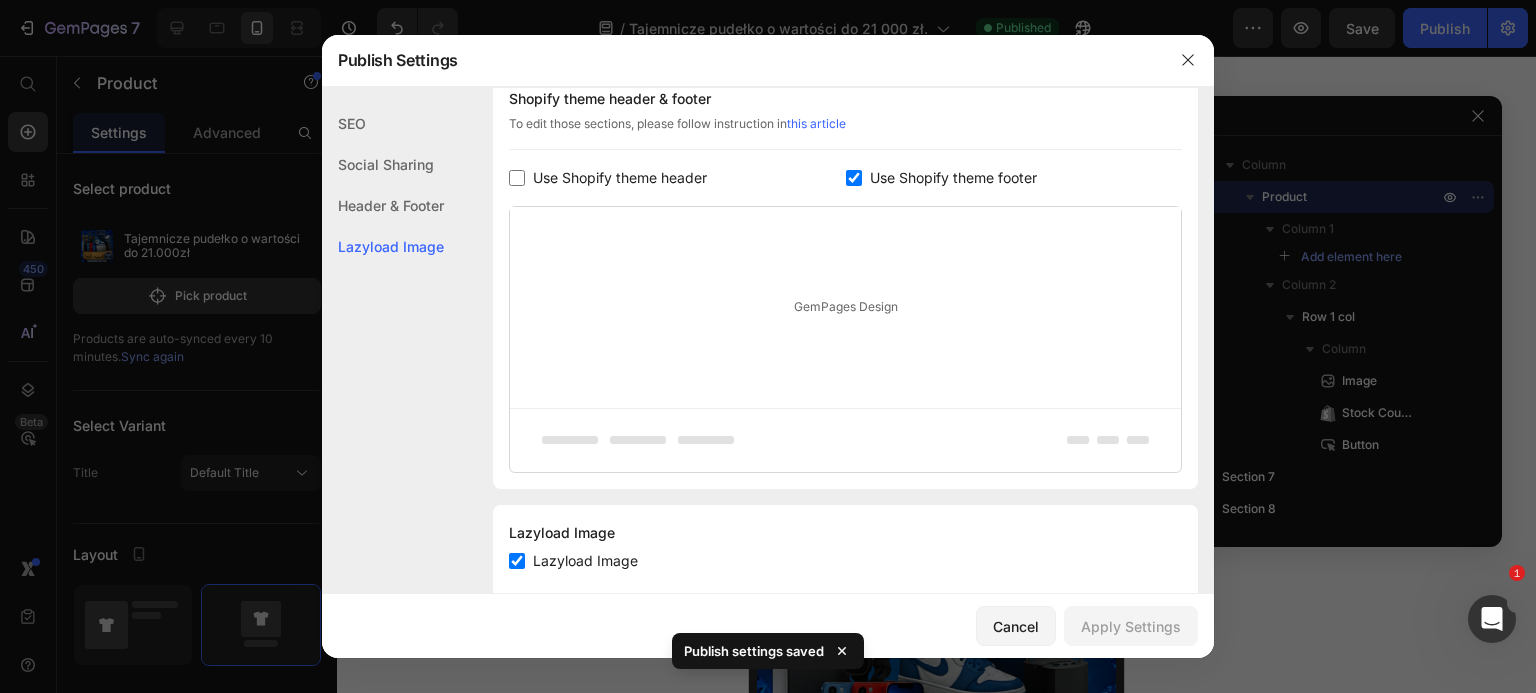 click on "SEO Search Result Preview Tajemnicze pudełko o wartości do 21 000 zł. [DOMAIN_NAME][URL] SEO Page Title  43/70  Tajemnicze pudełko o wartości do 21 000 zł.  Page URL and Handle  3/1000  [DOMAIN_NAME][URL] mbb  SEO Description  0/160  Social Sharing Social Sharing Image Preview (Recommended size: 1200 x 630 px) Upload Image  Supported file: .jpg, .jpeg, .png, .gif, .webp  Tajemnicze pudełko o wartości do 21 000 zł. [DOMAIN_NAME][URL] Header & Footer Shopify theme header & footer  To edit those sections, please follow instruction in  this article Use Shopify theme header Use Shopify theme footer GemPages Design Lazyload Image Lazyload Image Lazyload Image" at bounding box center [768, -125] 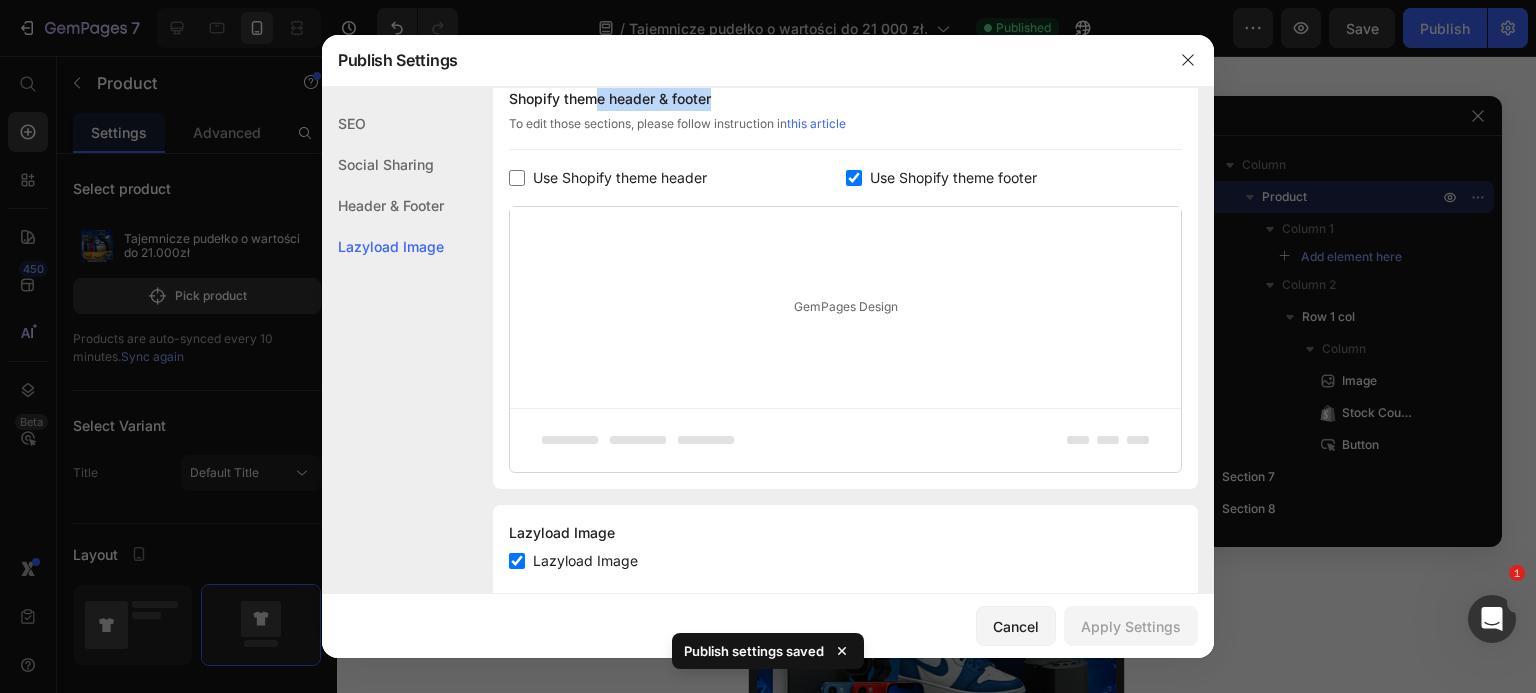 drag, startPoint x: 680, startPoint y: 98, endPoint x: 565, endPoint y: 99, distance: 115.00435 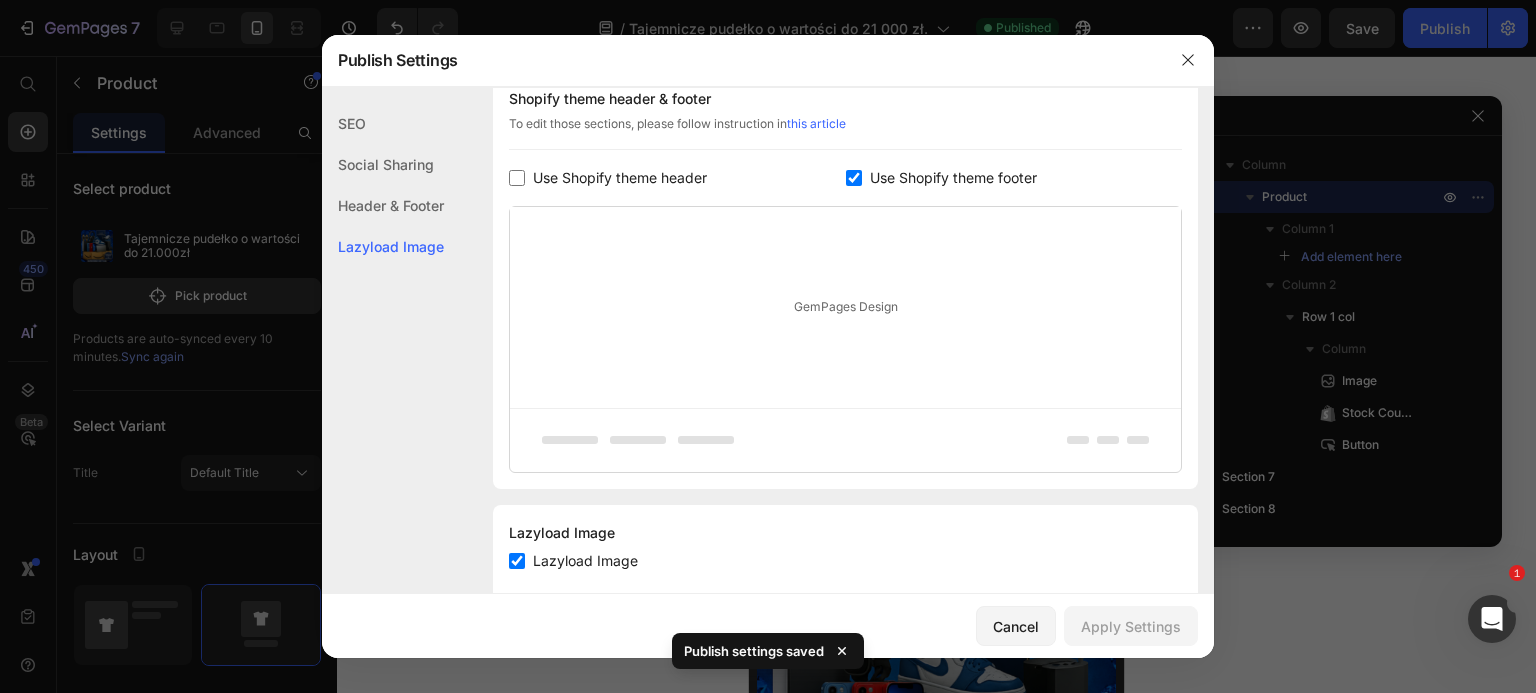 click on "Shopify theme header & footer" at bounding box center [845, 99] 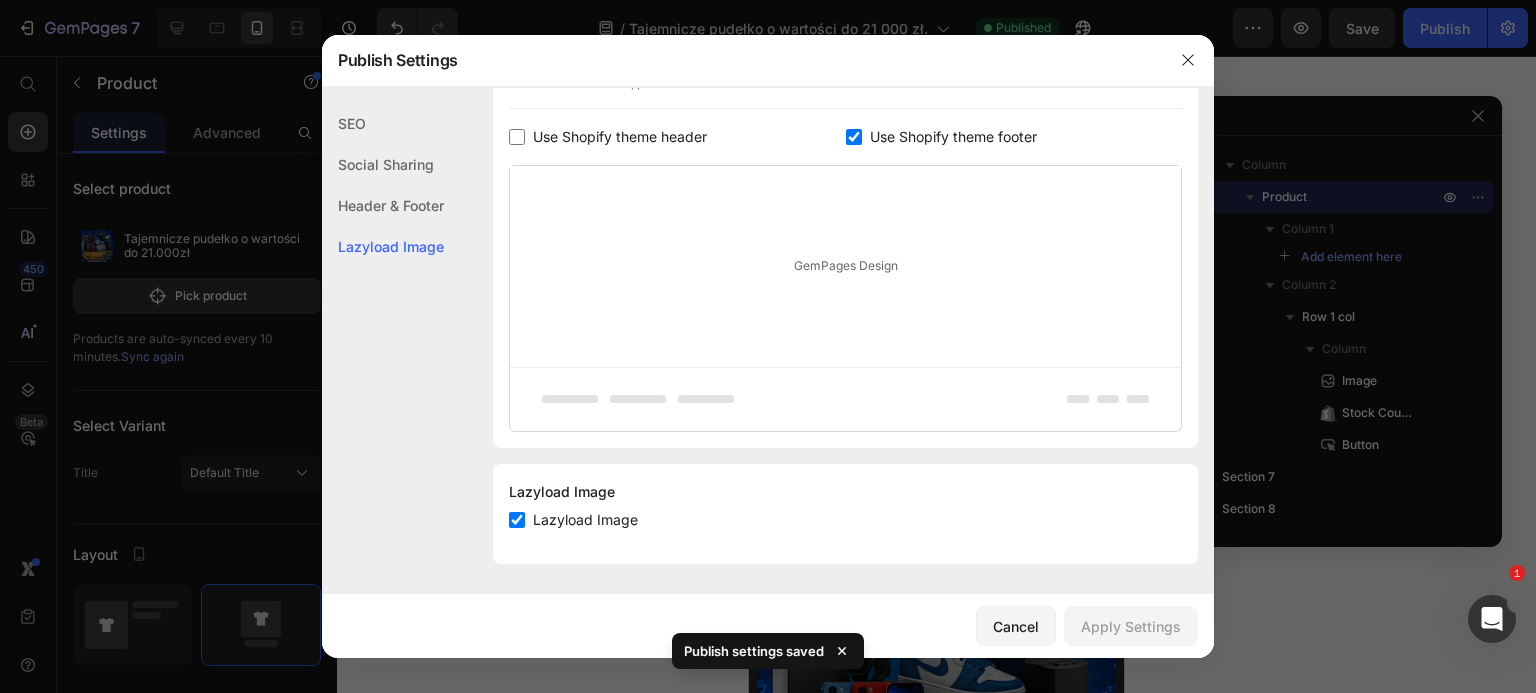 scroll, scrollTop: 1015, scrollLeft: 0, axis: vertical 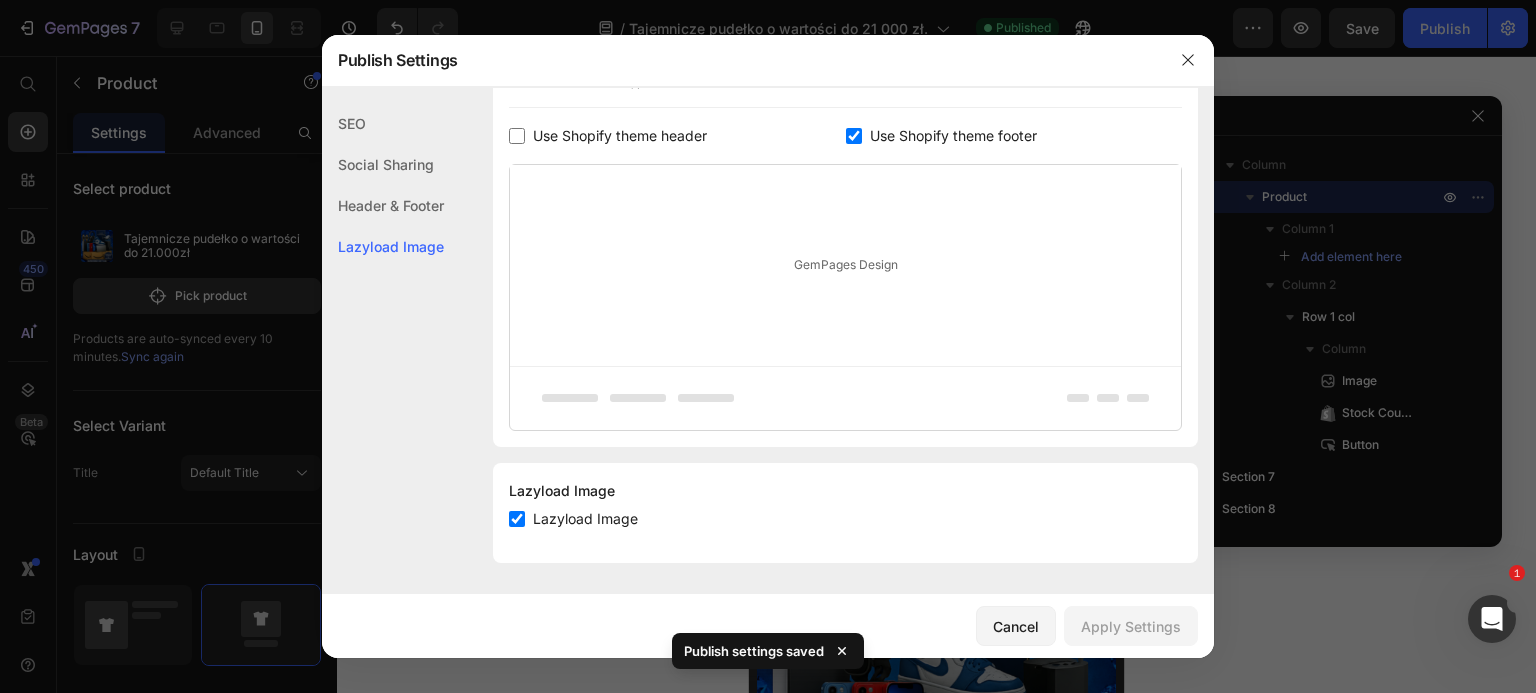 click on "Lazyload Image Lazyload Image" 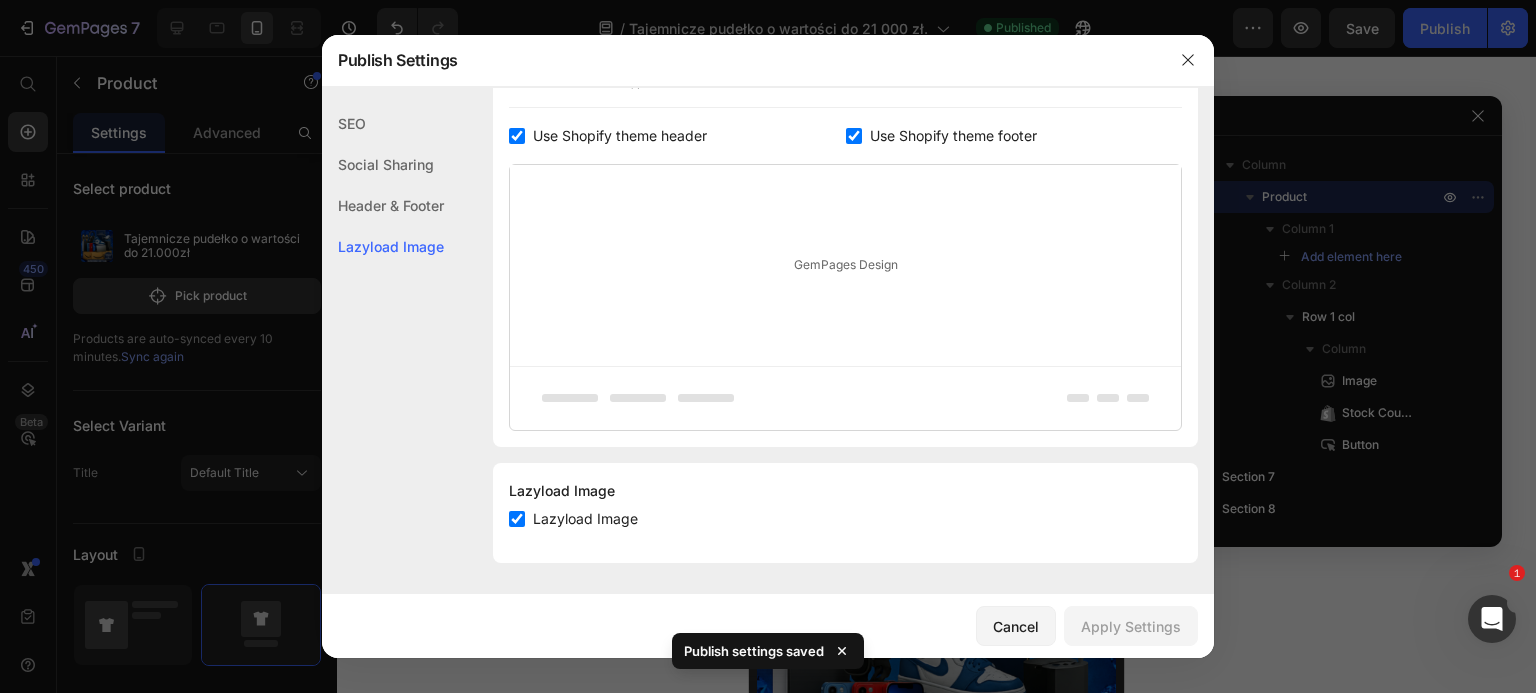 click on "Use Shopify theme header" at bounding box center (620, 136) 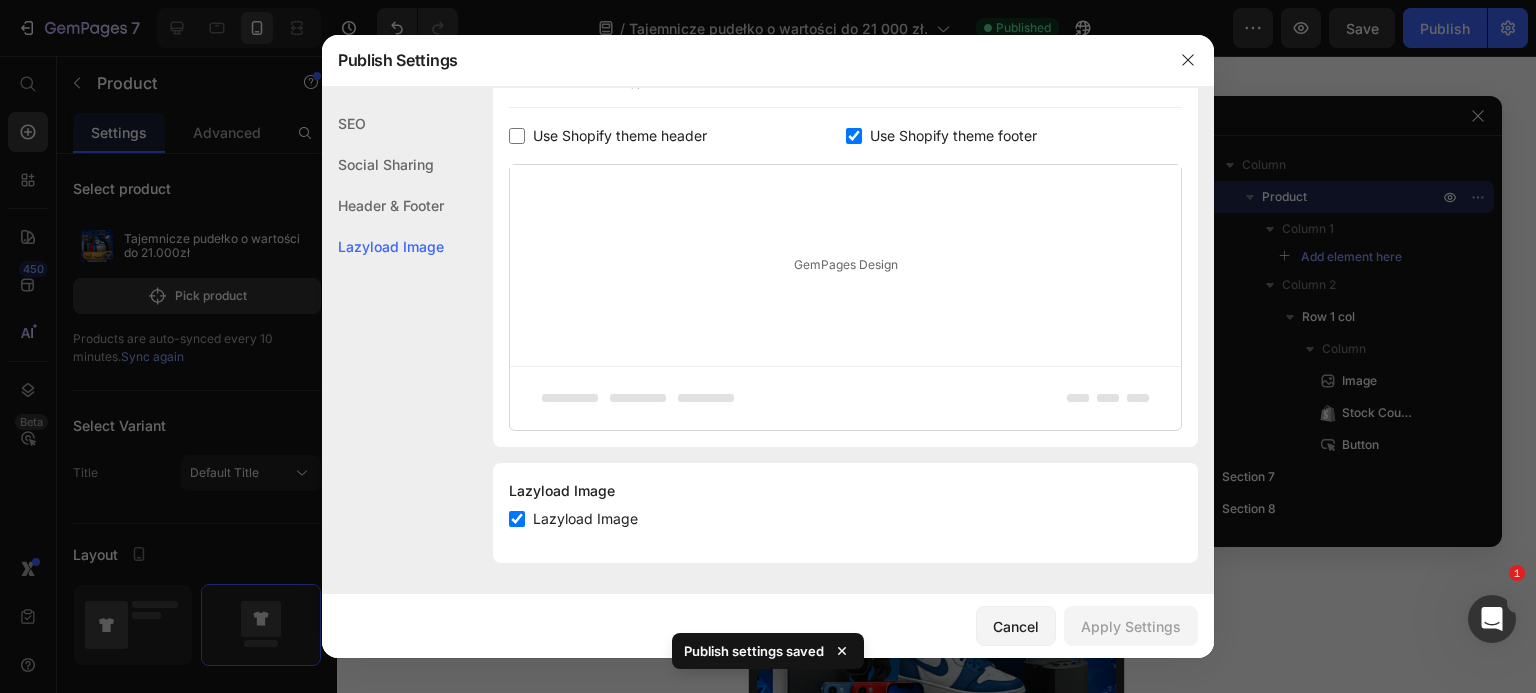 checkbox on "false" 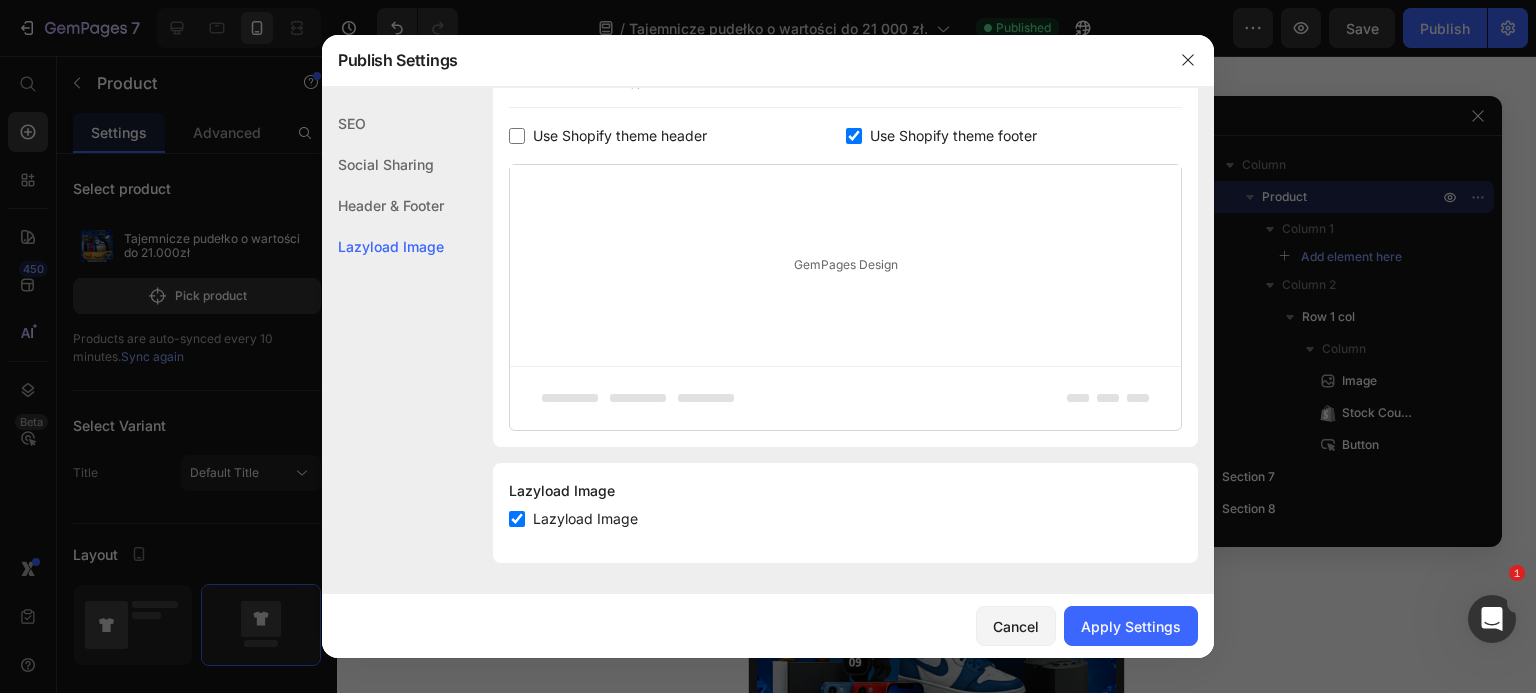 drag, startPoint x: 1109, startPoint y: 612, endPoint x: 1097, endPoint y: 584, distance: 30.463093 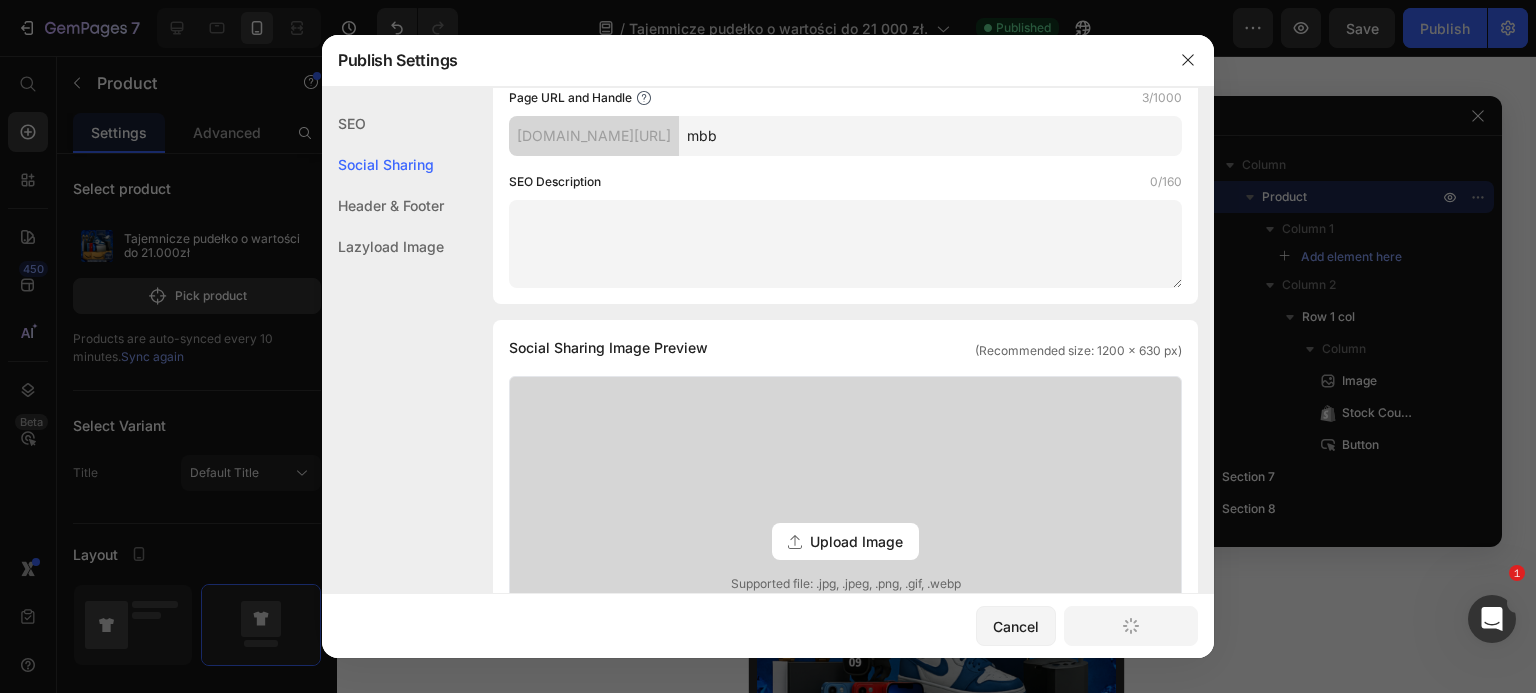 scroll, scrollTop: 0, scrollLeft: 0, axis: both 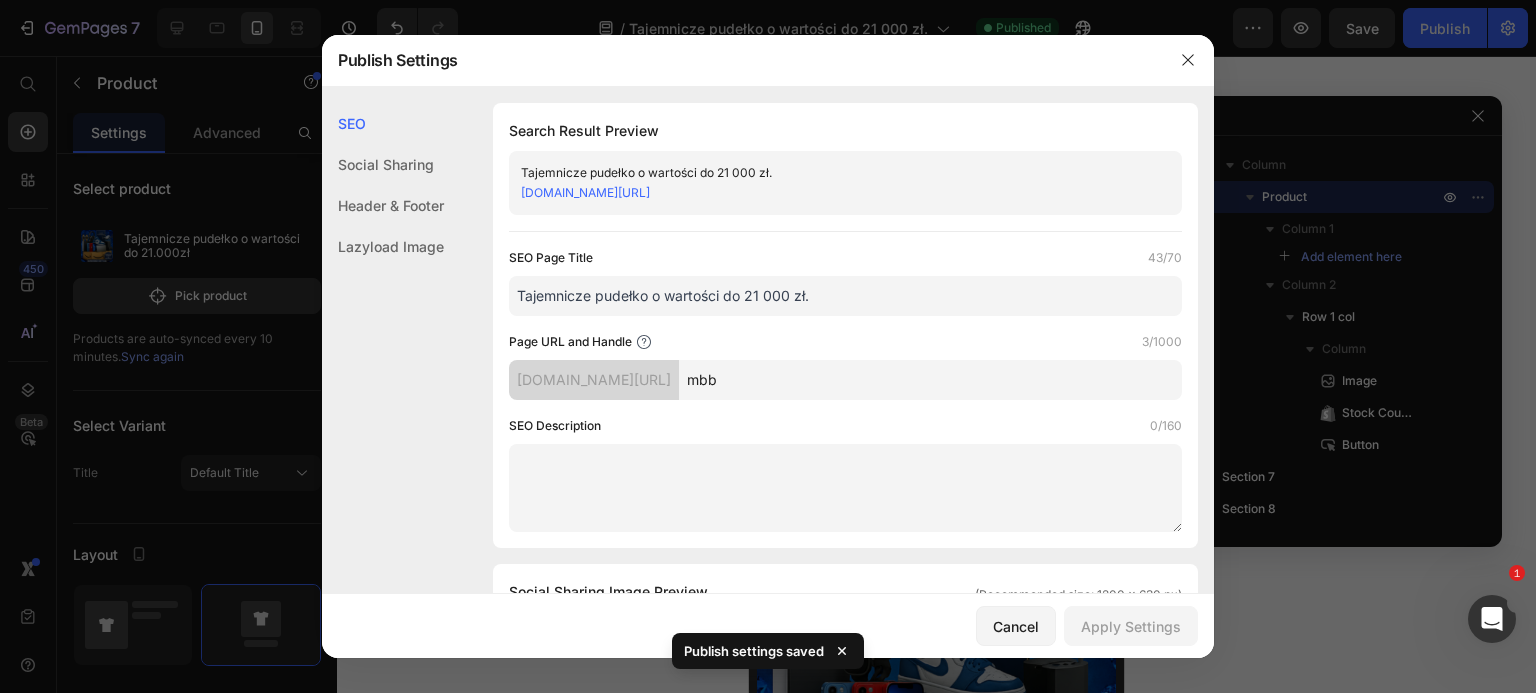 click 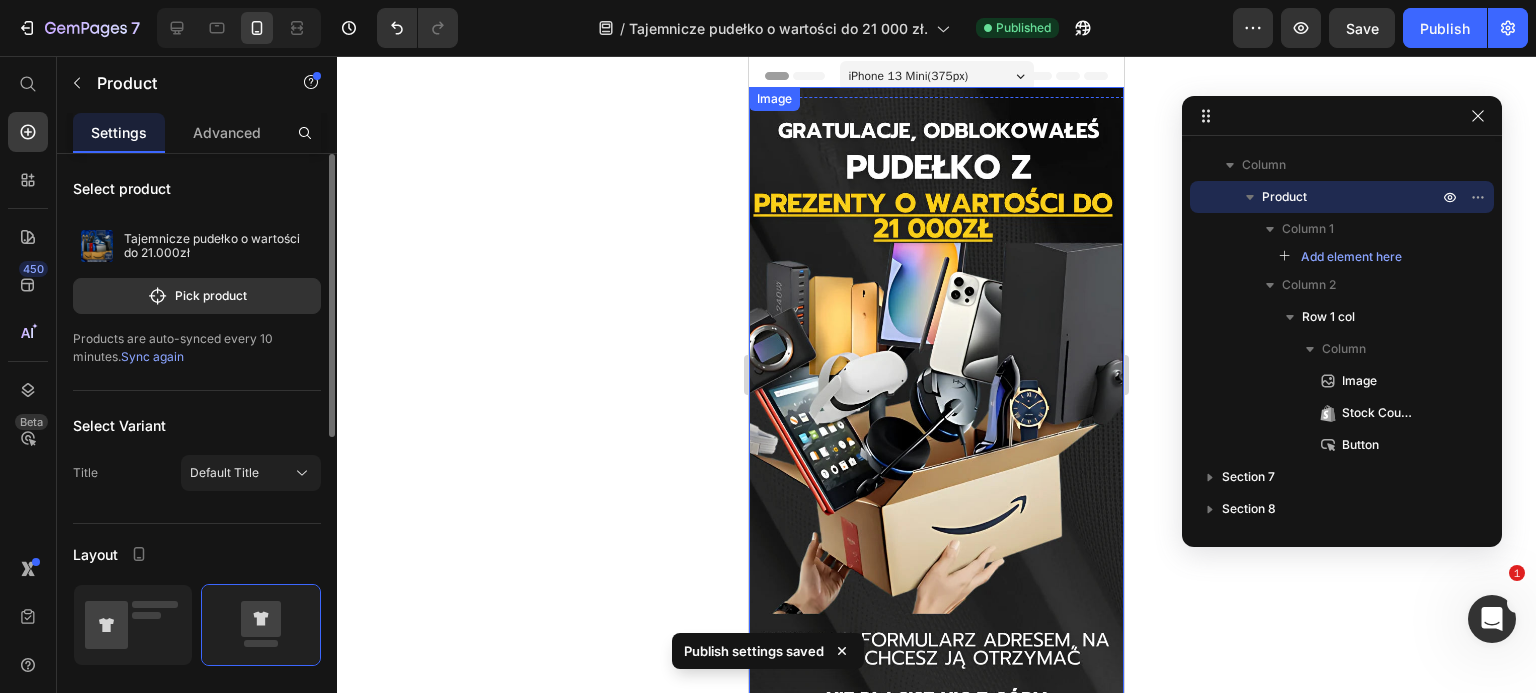 scroll, scrollTop: 0, scrollLeft: 0, axis: both 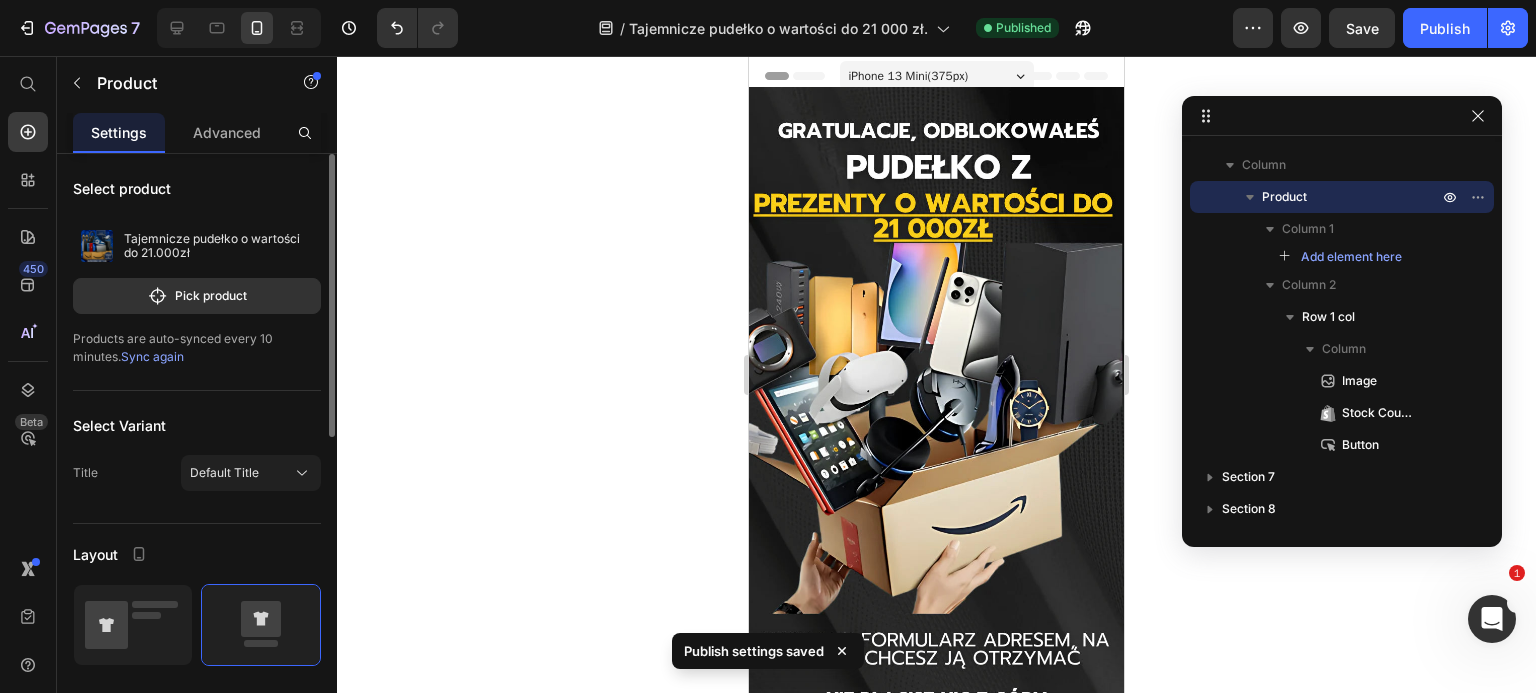 click on "Publish" 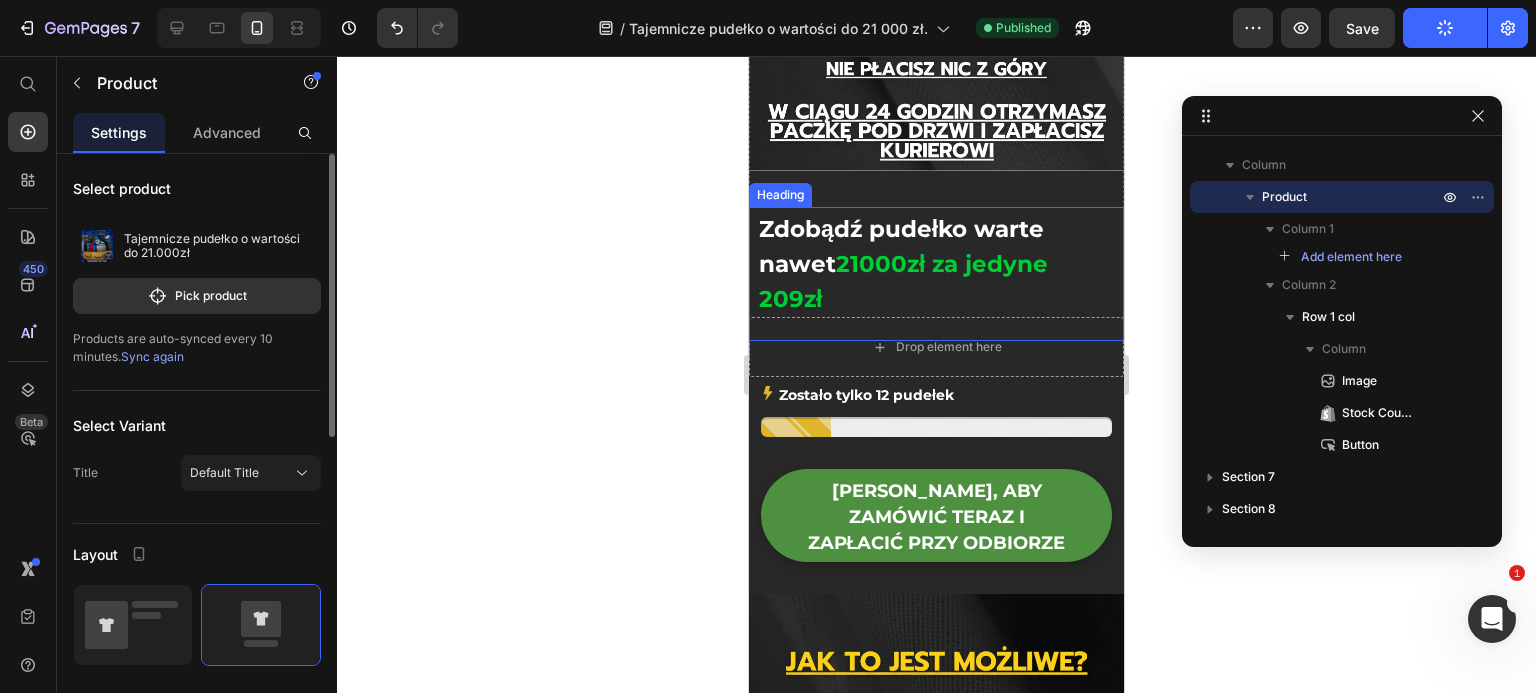 scroll, scrollTop: 0, scrollLeft: 0, axis: both 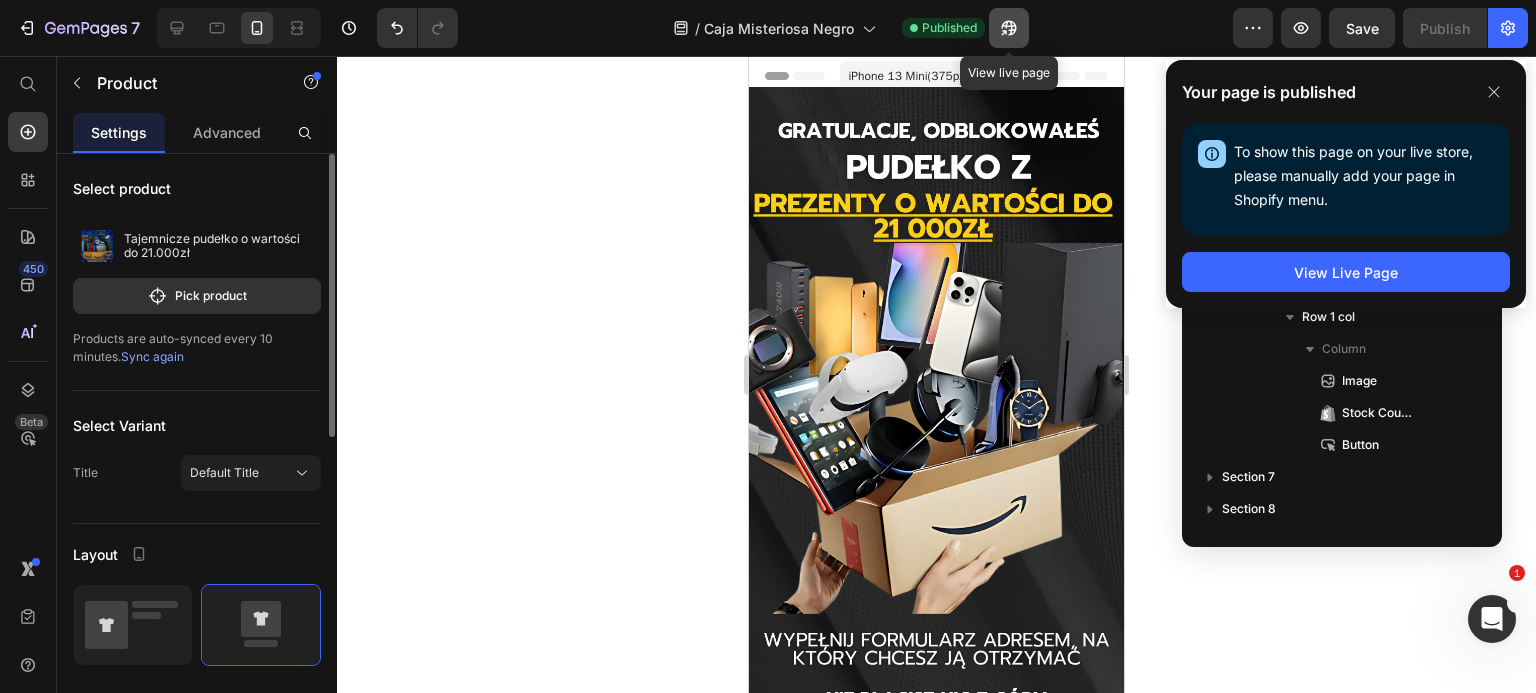 click 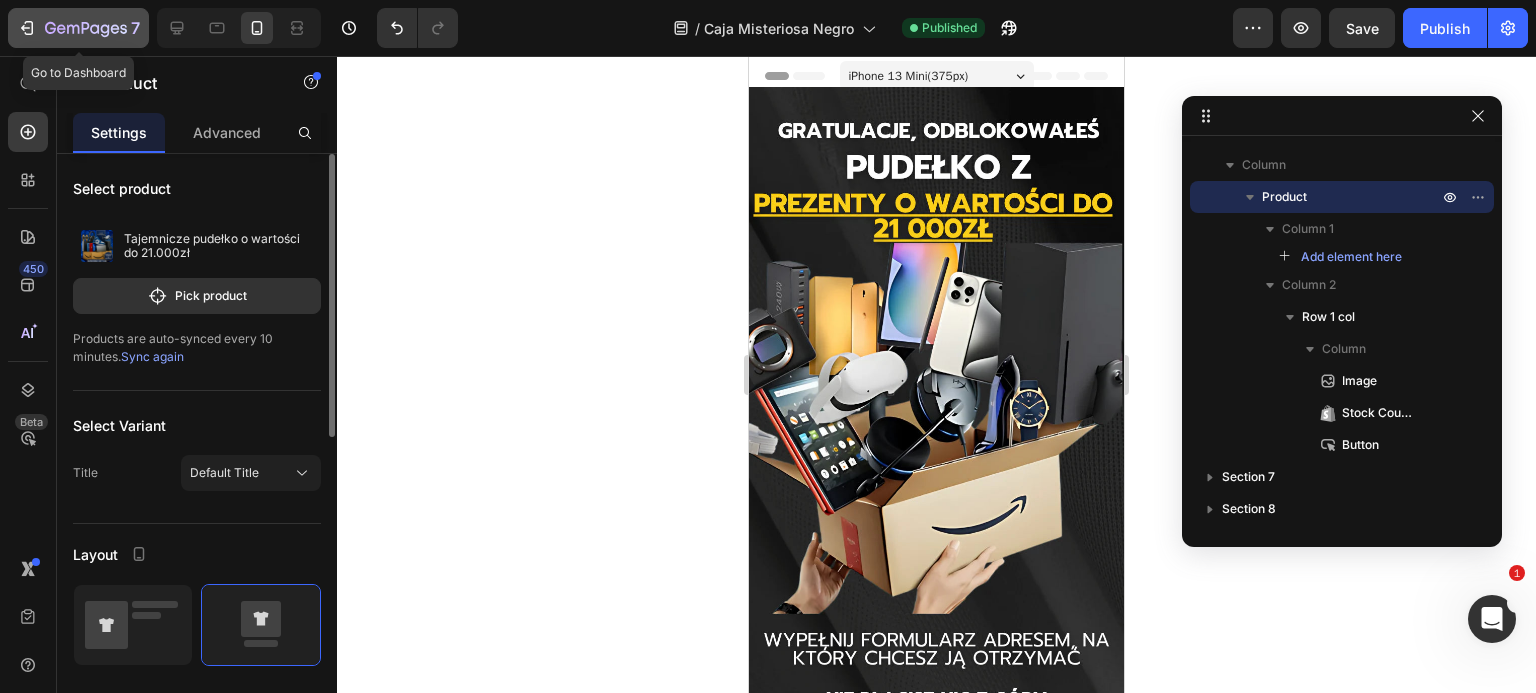 click on "7" at bounding box center (78, 28) 